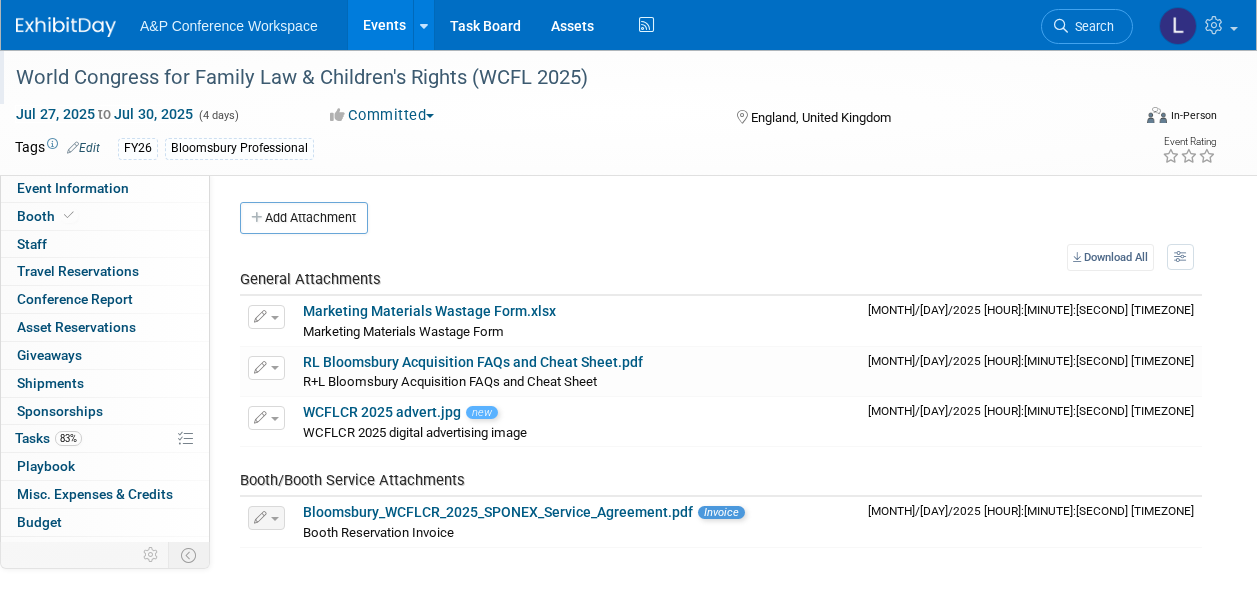 scroll, scrollTop: 0, scrollLeft: 0, axis: both 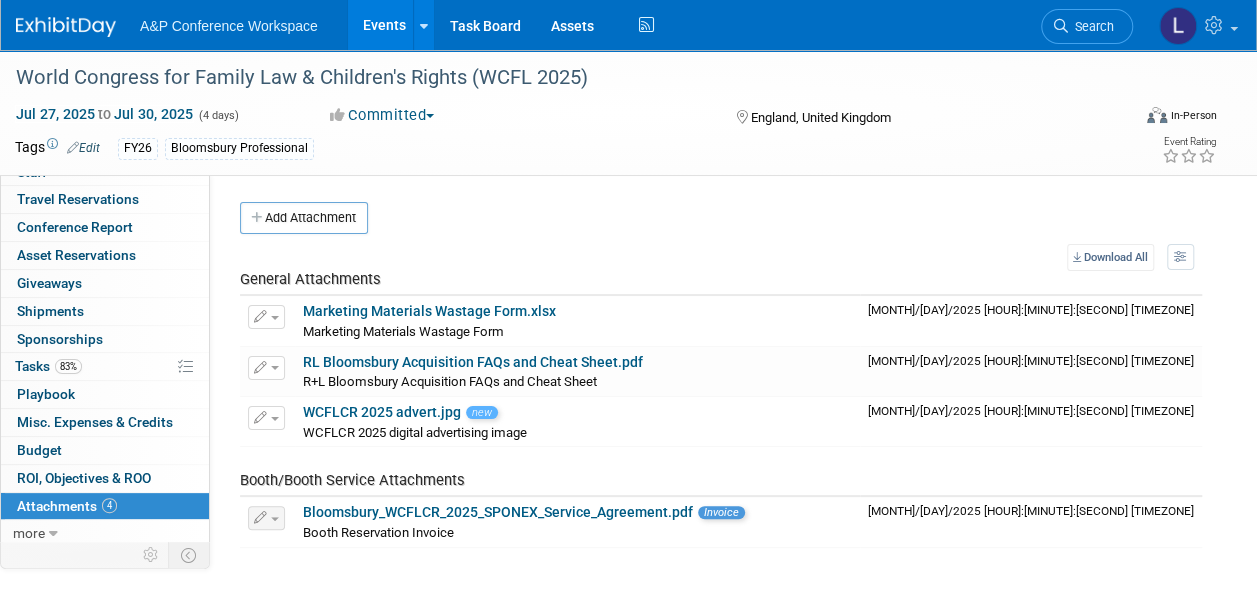 click on "Search" at bounding box center (1091, 26) 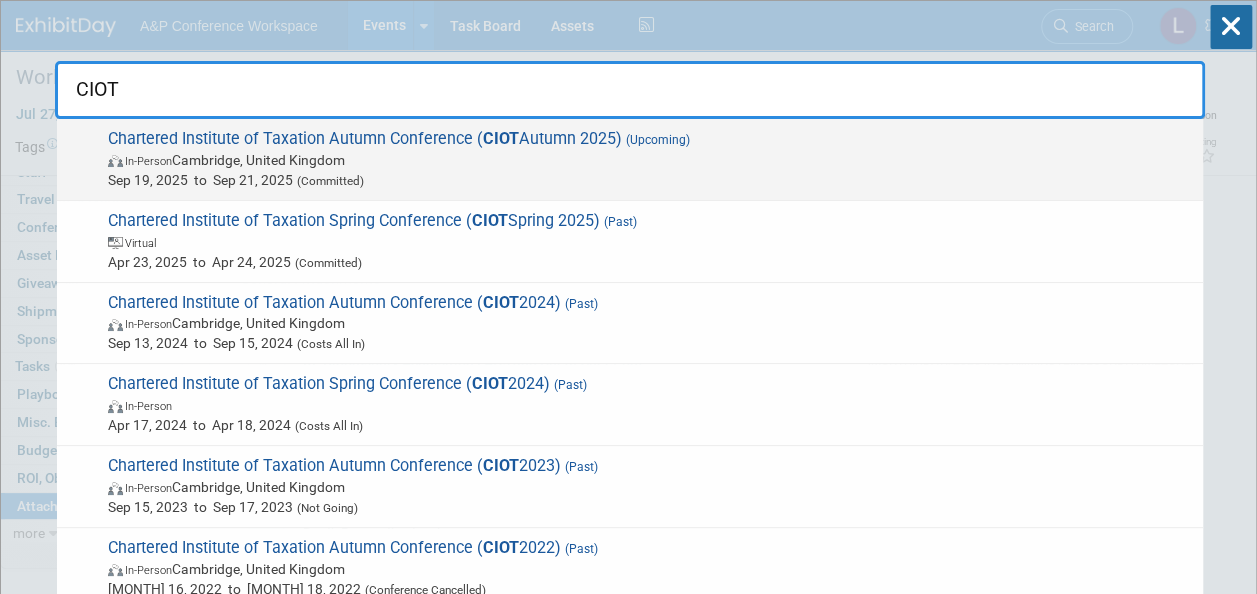 type on "CIOT" 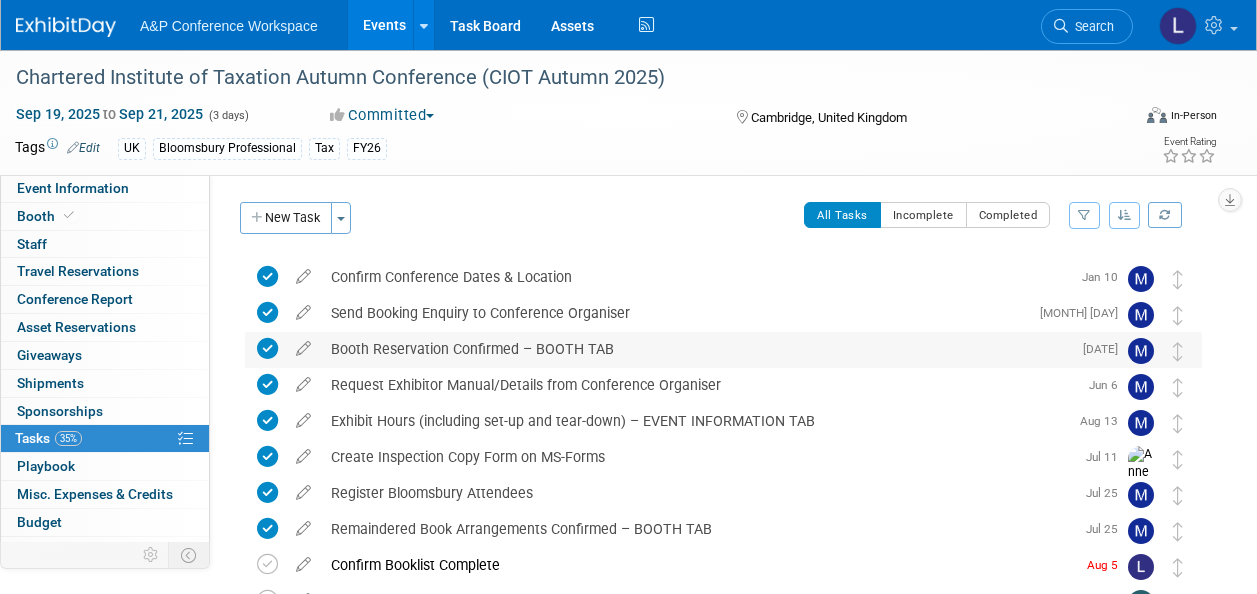 scroll, scrollTop: 0, scrollLeft: 0, axis: both 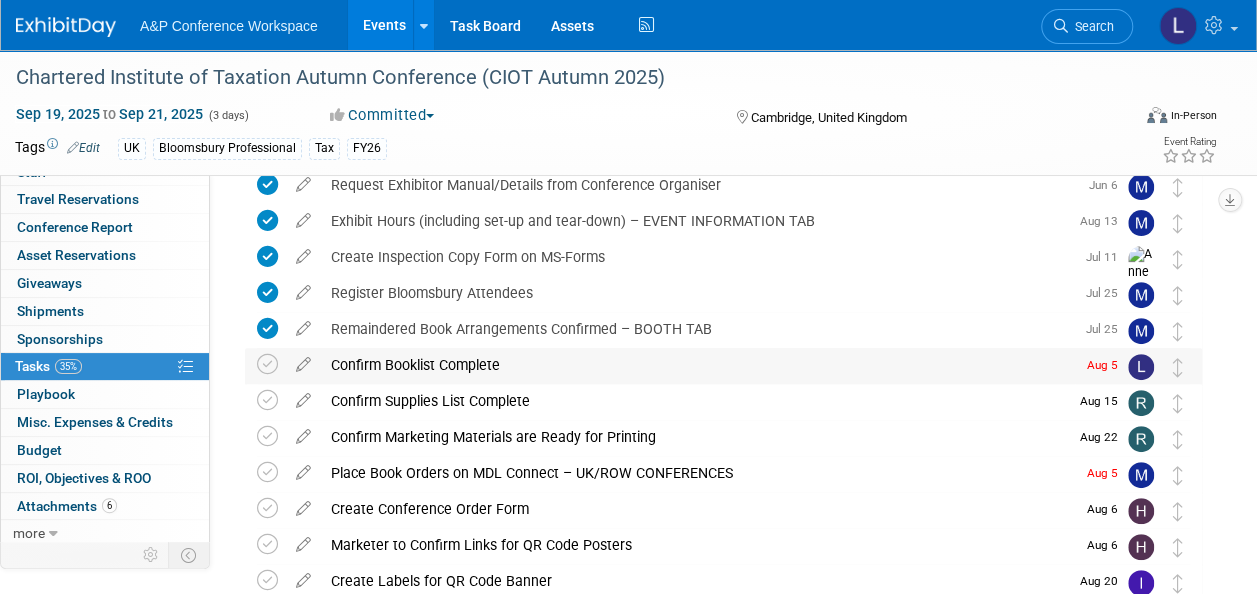 click on "Confirm Booklist Complete" at bounding box center [698, 365] 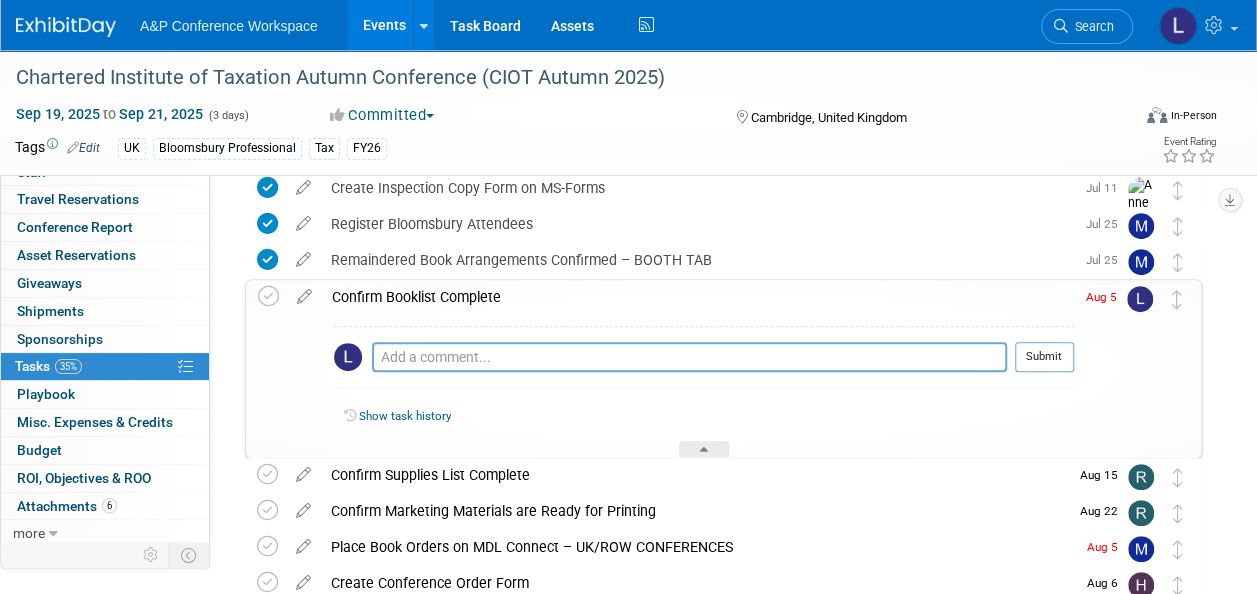 scroll, scrollTop: 300, scrollLeft: 0, axis: vertical 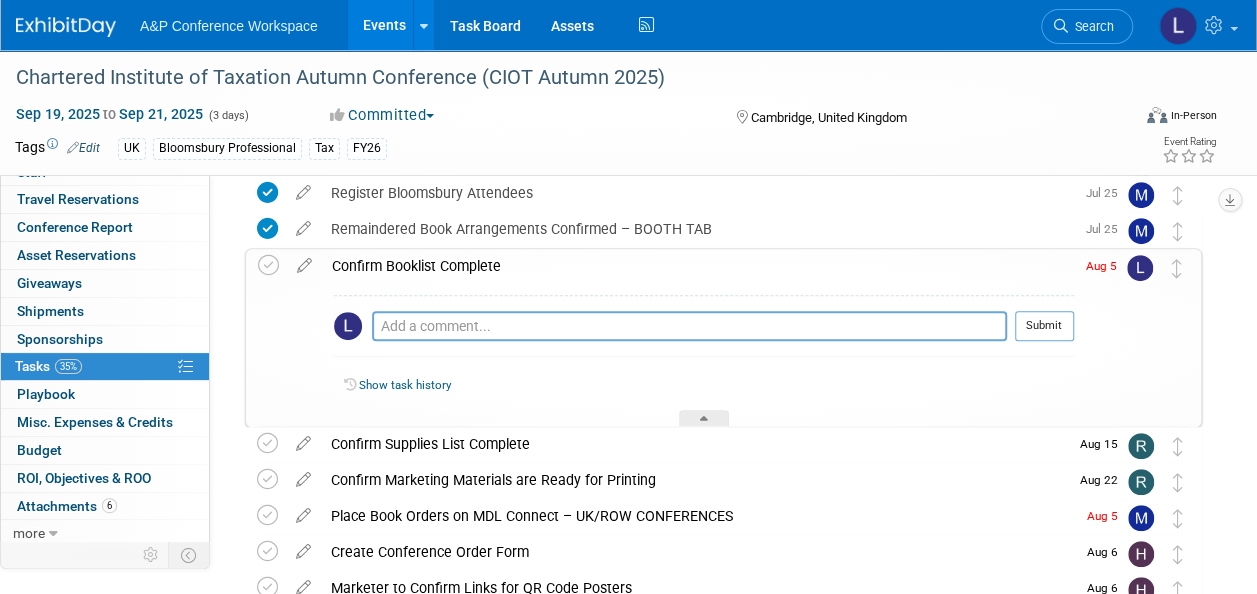 click on "Show task history" at bounding box center (405, 385) 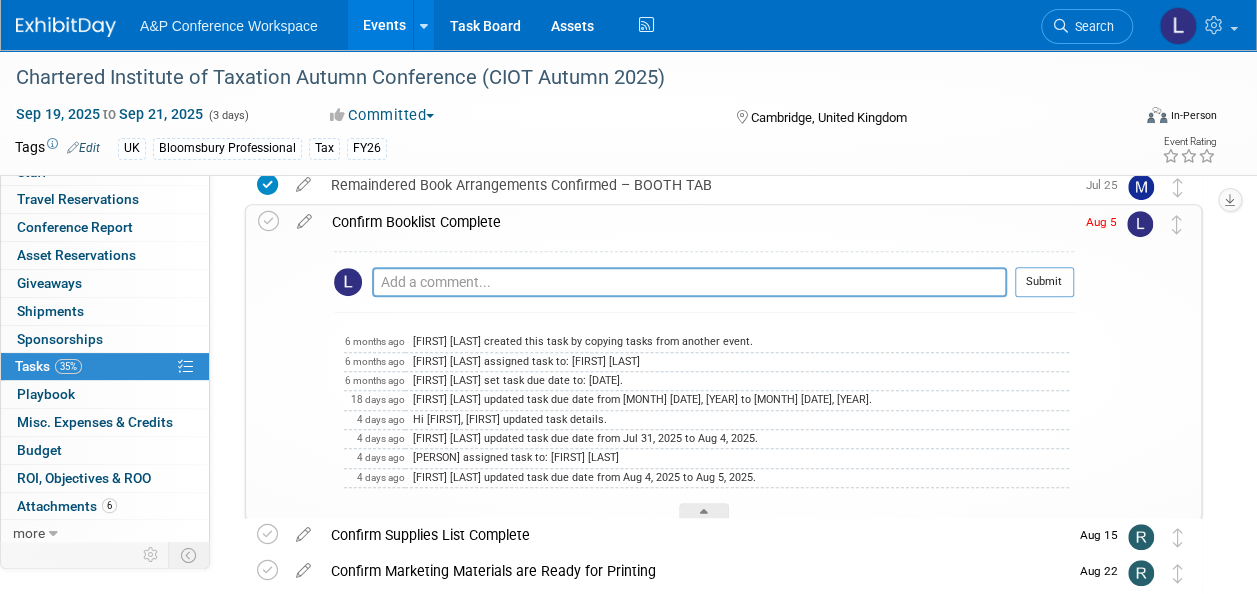 scroll, scrollTop: 300, scrollLeft: 0, axis: vertical 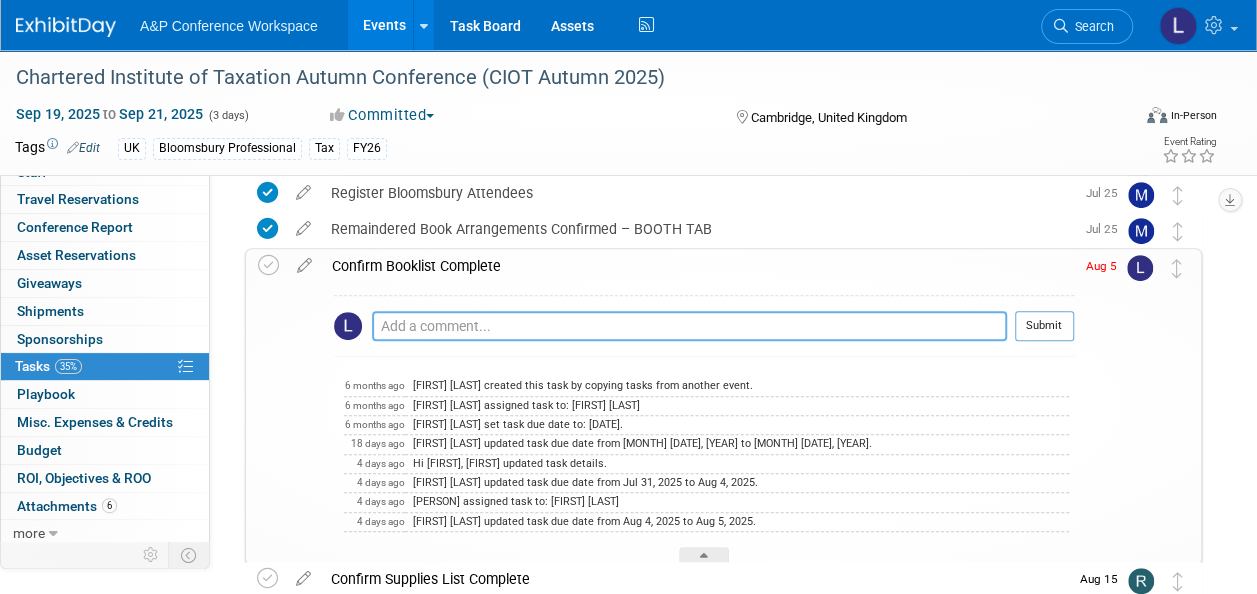 click at bounding box center (689, 326) 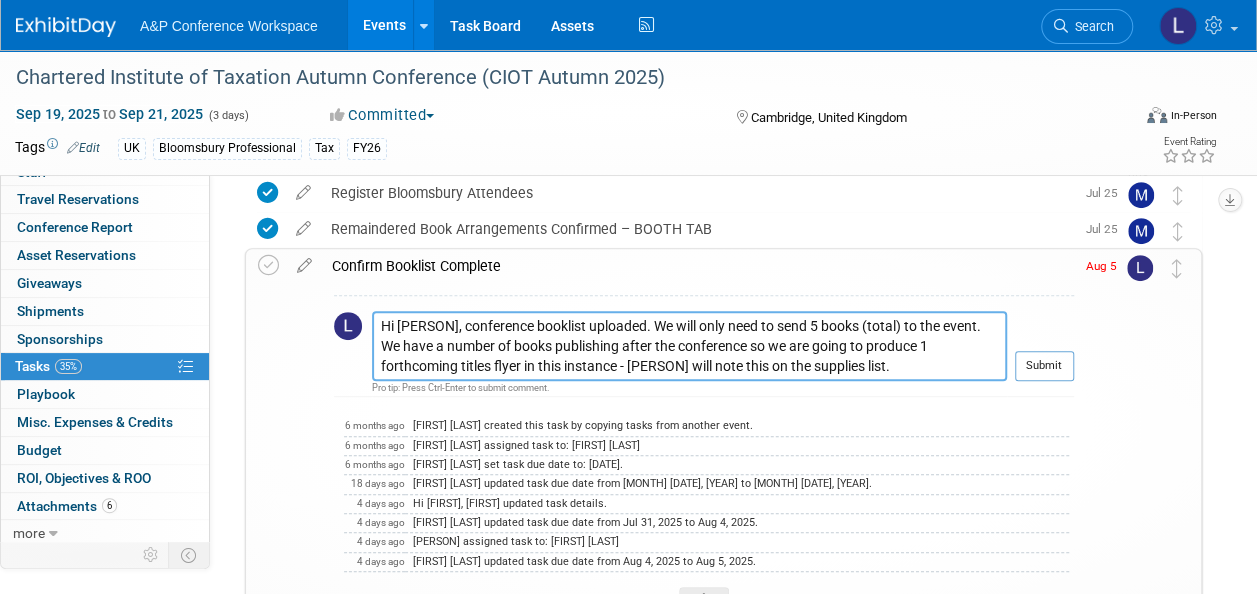 drag, startPoint x: 538, startPoint y: 365, endPoint x: 557, endPoint y: 362, distance: 19.235384 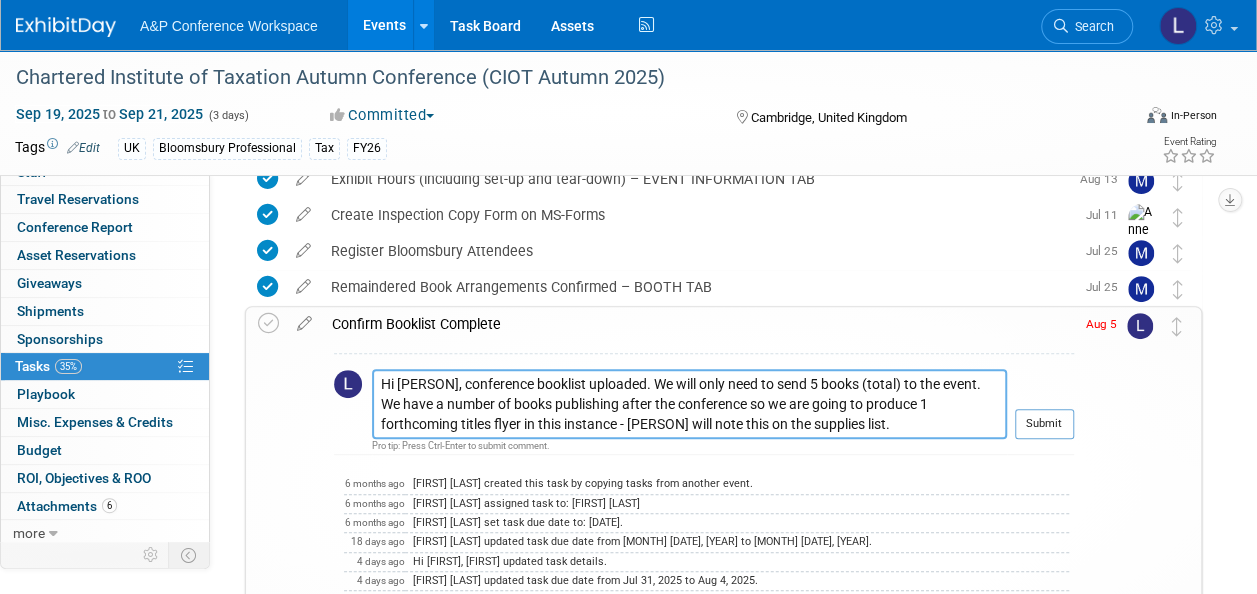 scroll, scrollTop: 200, scrollLeft: 0, axis: vertical 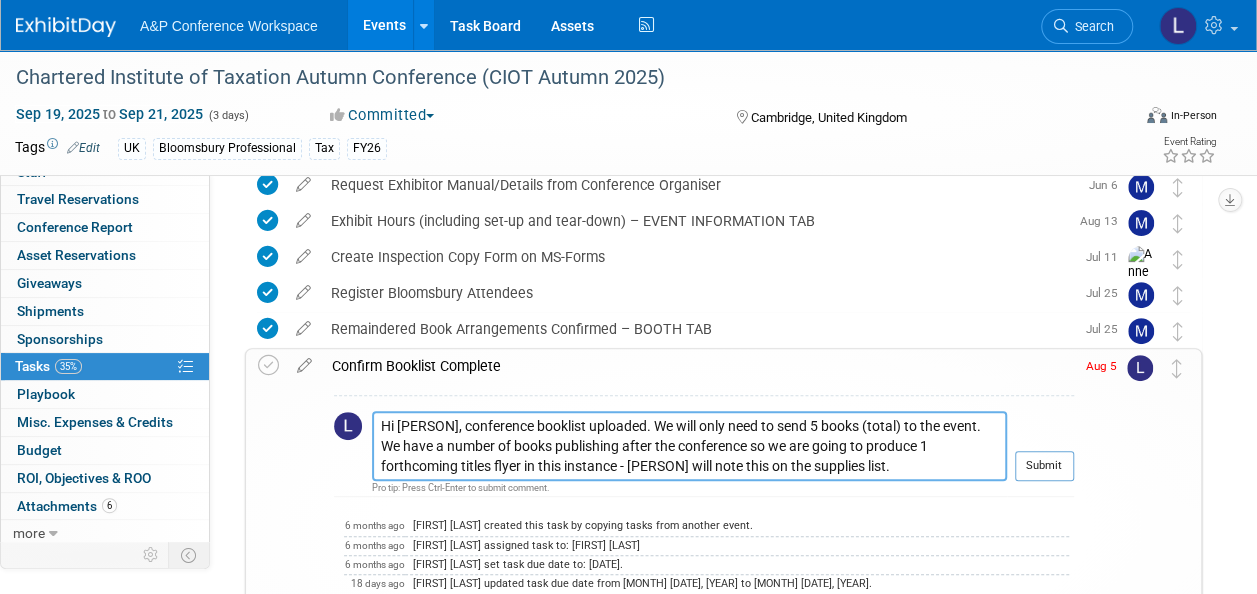 drag, startPoint x: 812, startPoint y: 462, endPoint x: 492, endPoint y: 420, distance: 322.74448 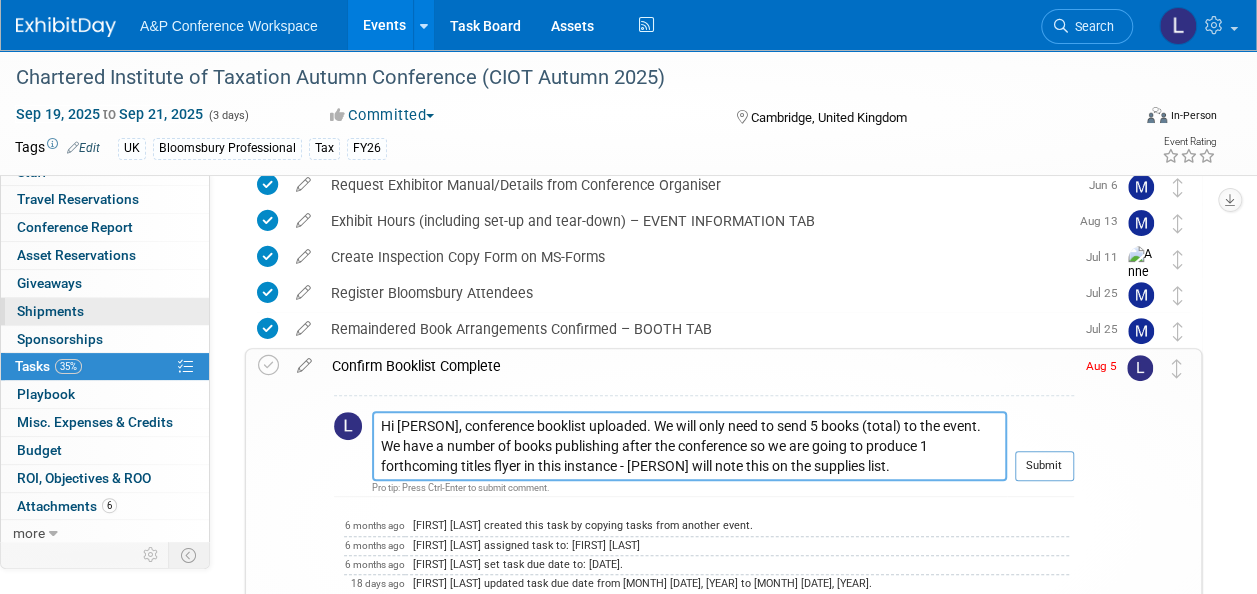 type on "Hi [PERSON], conference booklist uploaded. We will only need to send 5 books (total) to the event. We have a number of books publishing after the conference so we are going to produce 1 forthcoming titles flyer in this instance - [PERSON] will note this on the supplies list." 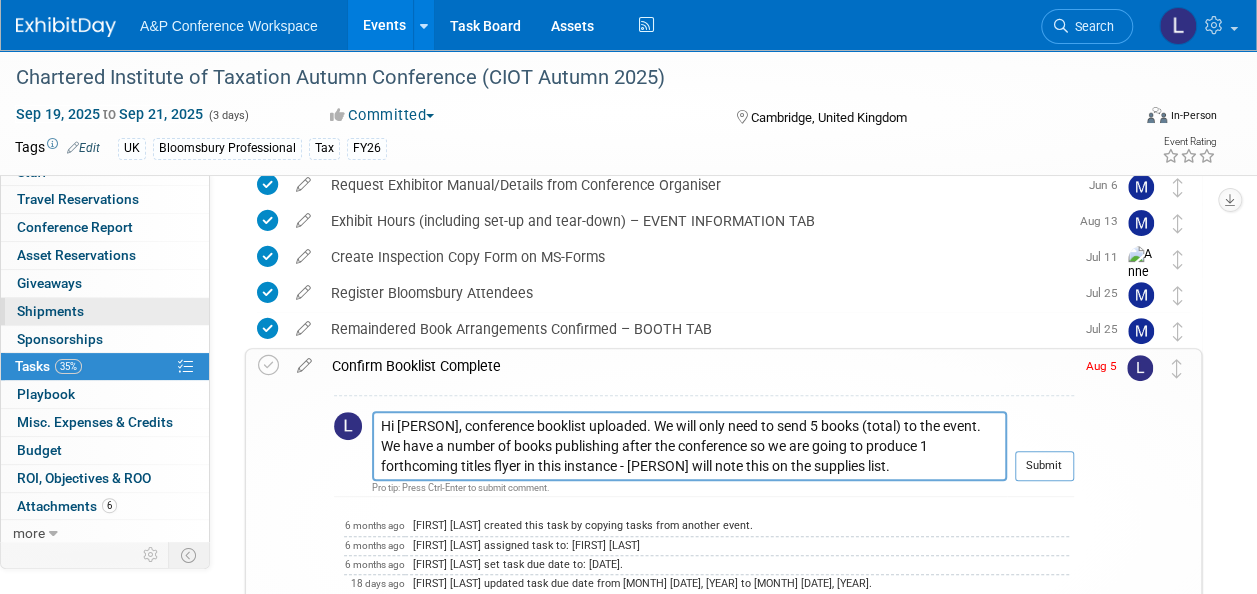 click on "0
Shipments 0" at bounding box center (105, 311) 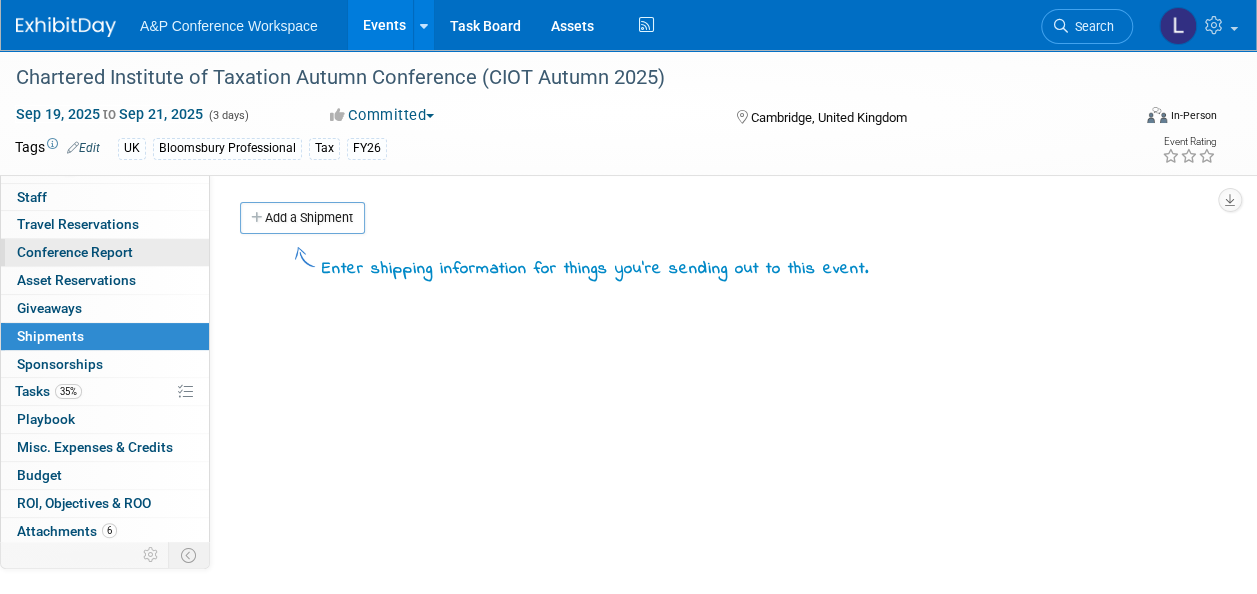 scroll, scrollTop: 72, scrollLeft: 0, axis: vertical 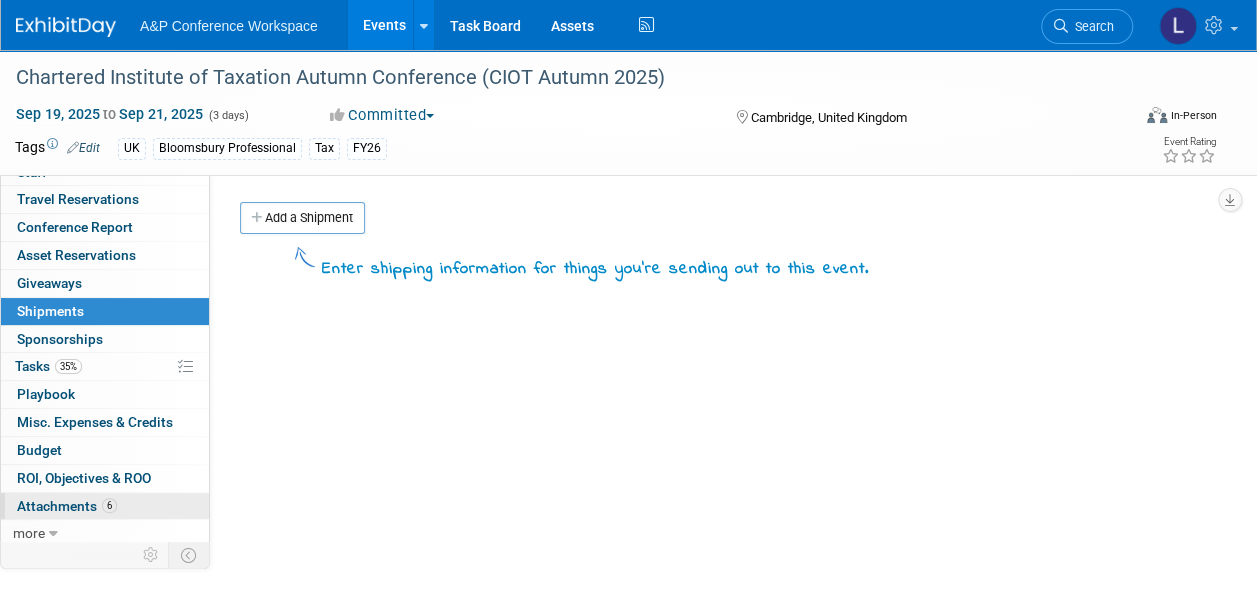 click on "Attachments 6" at bounding box center [67, 506] 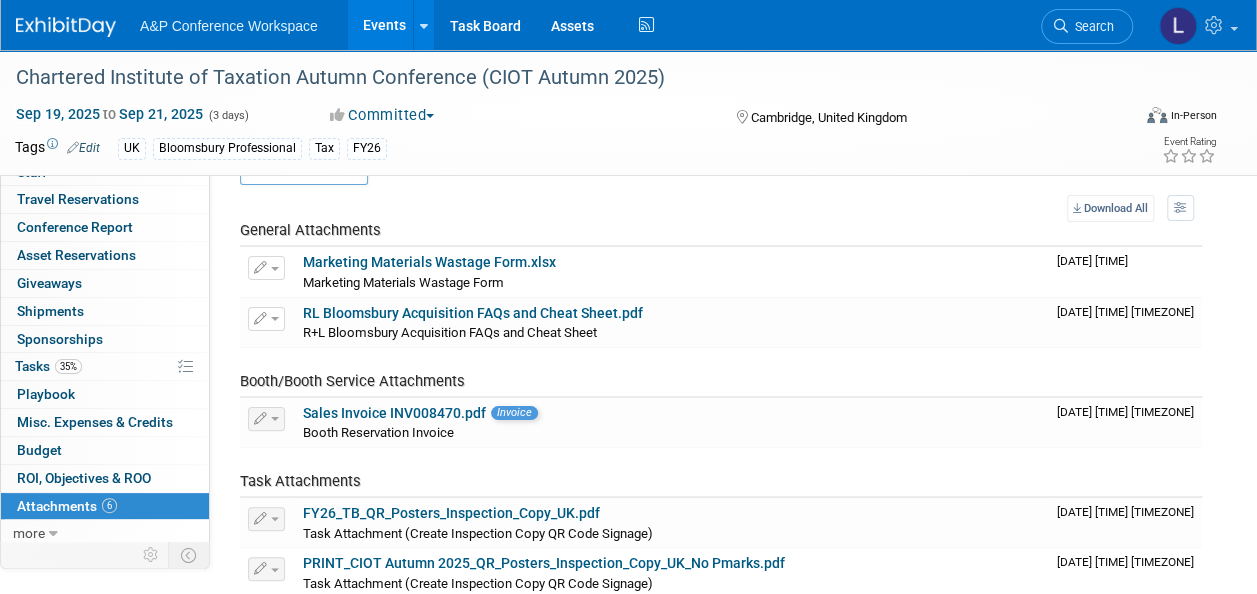 scroll, scrollTop: 0, scrollLeft: 0, axis: both 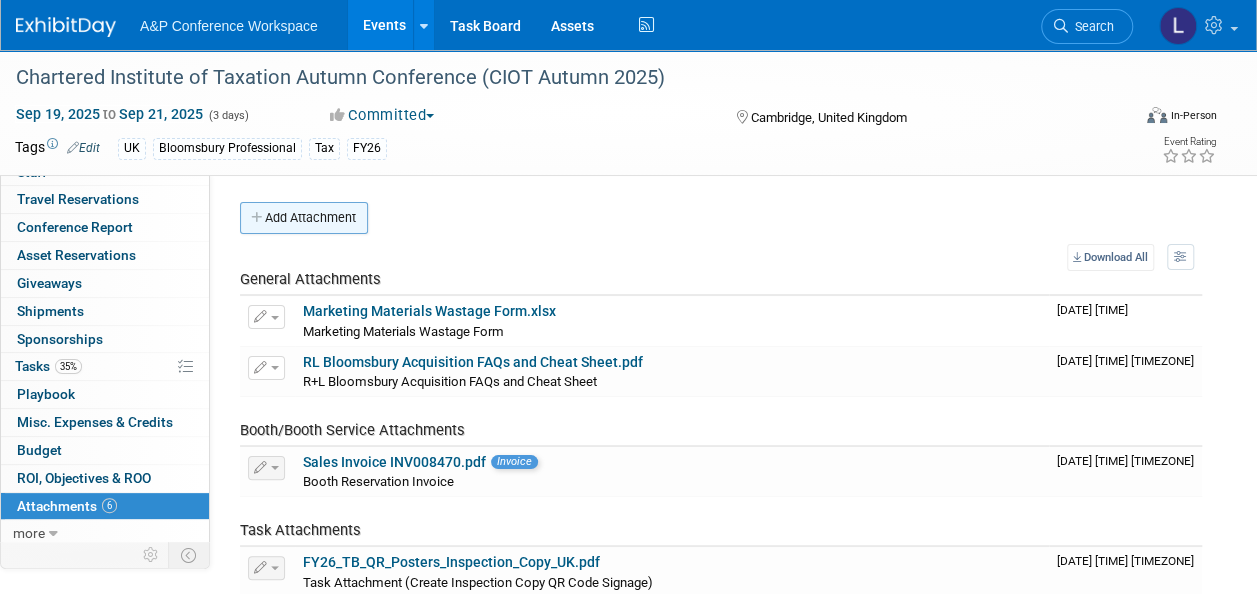 click on "Add Attachment" at bounding box center (304, 218) 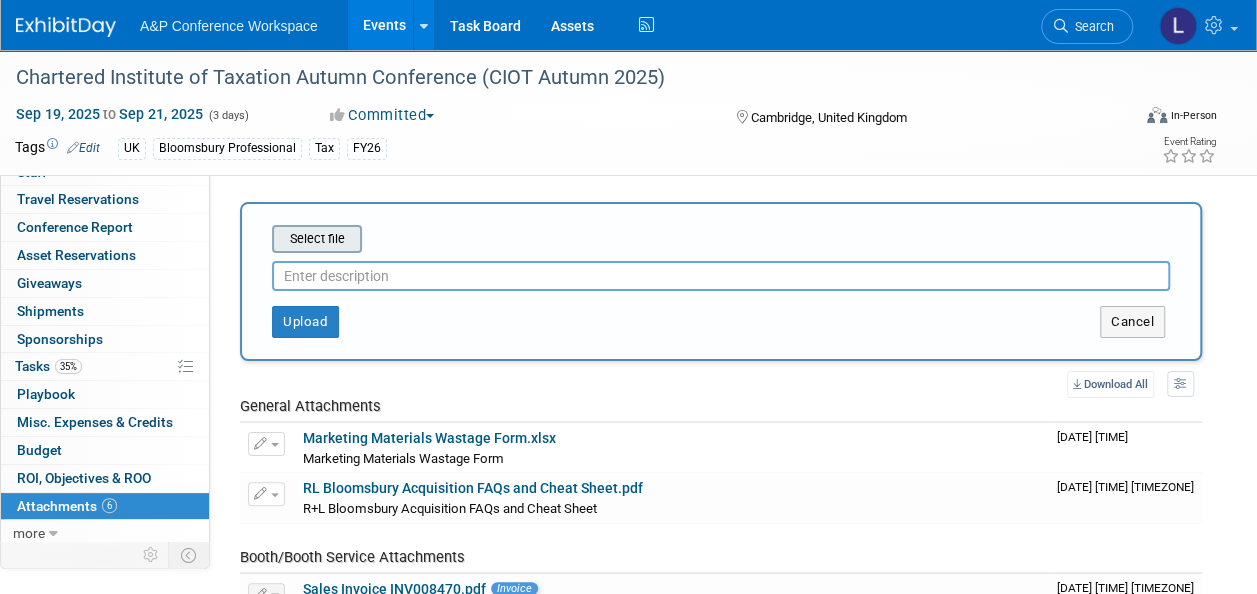 click at bounding box center (241, 239) 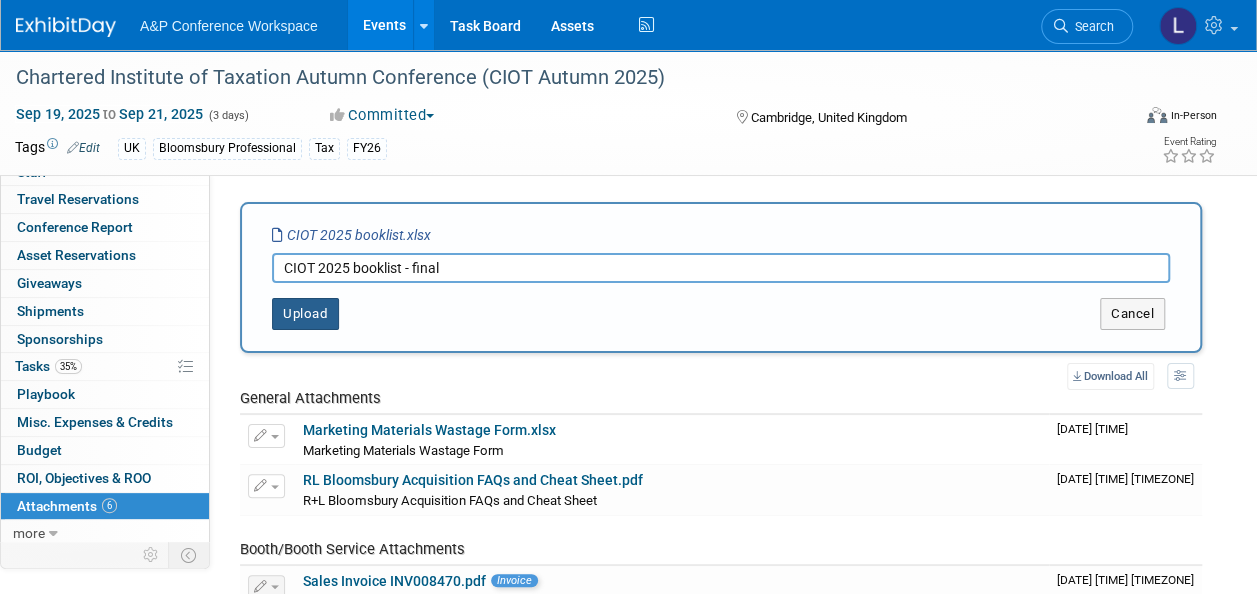 type on "CIOT 2025 booklist - final" 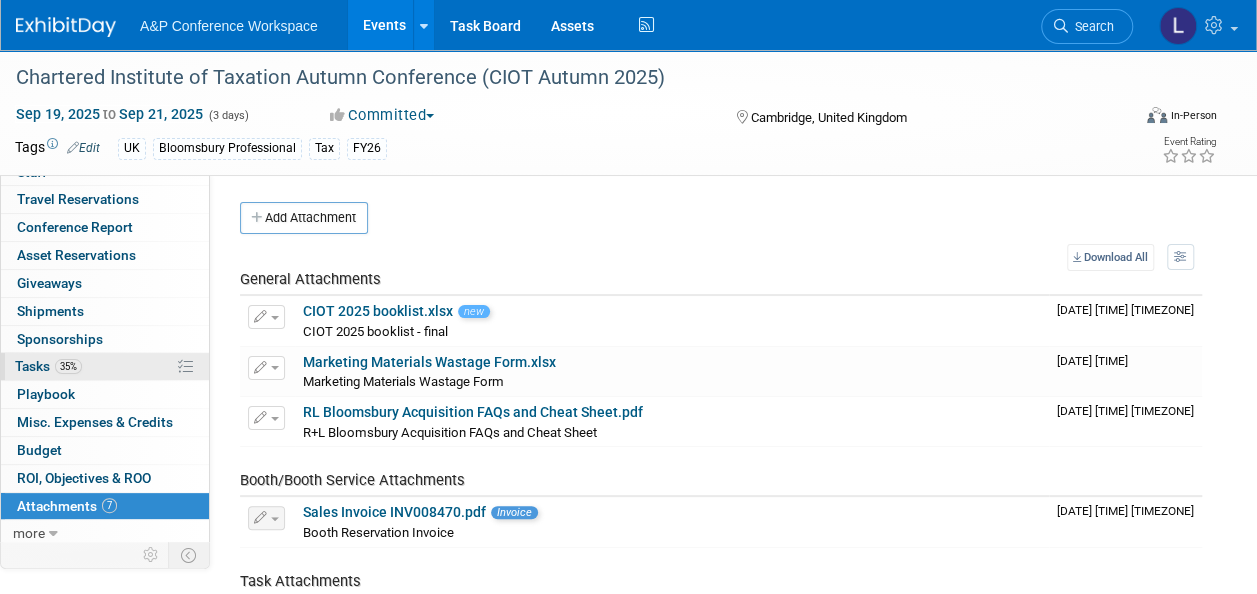 click on "35%" at bounding box center (68, 366) 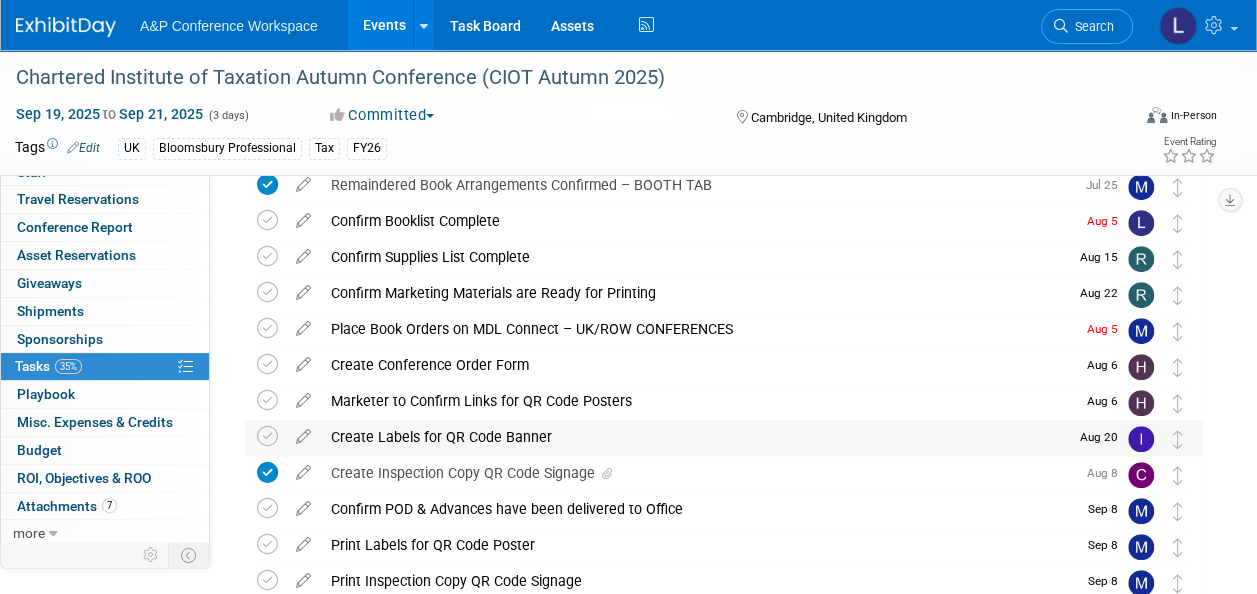 scroll, scrollTop: 300, scrollLeft: 0, axis: vertical 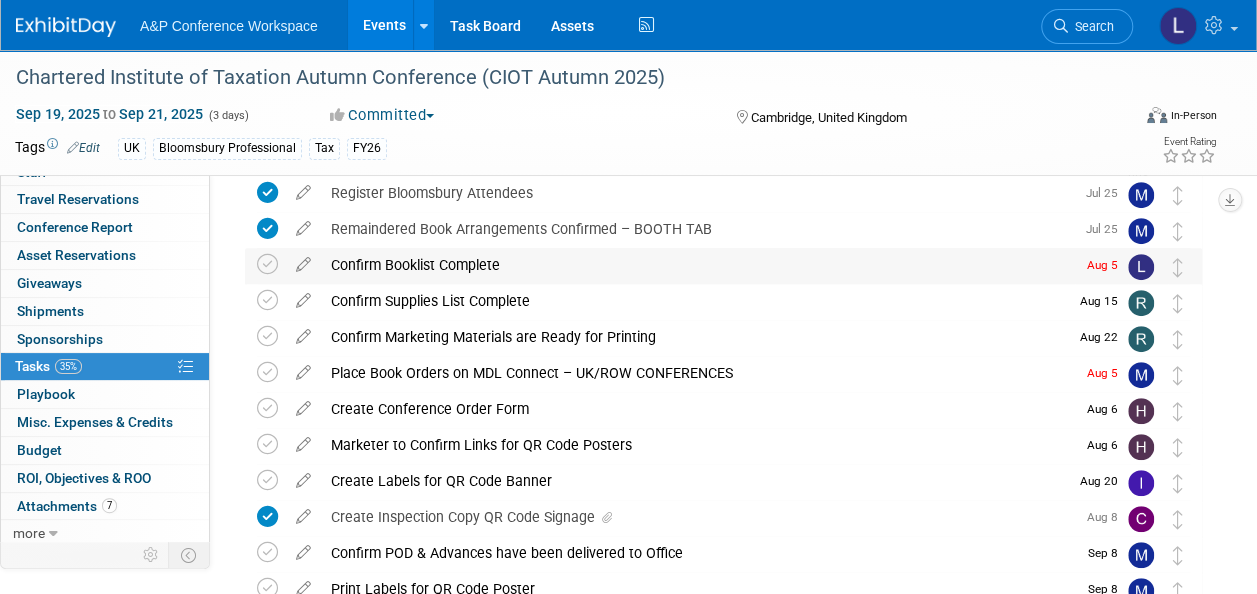 click on "Confirm Booklist Complete" at bounding box center [698, 265] 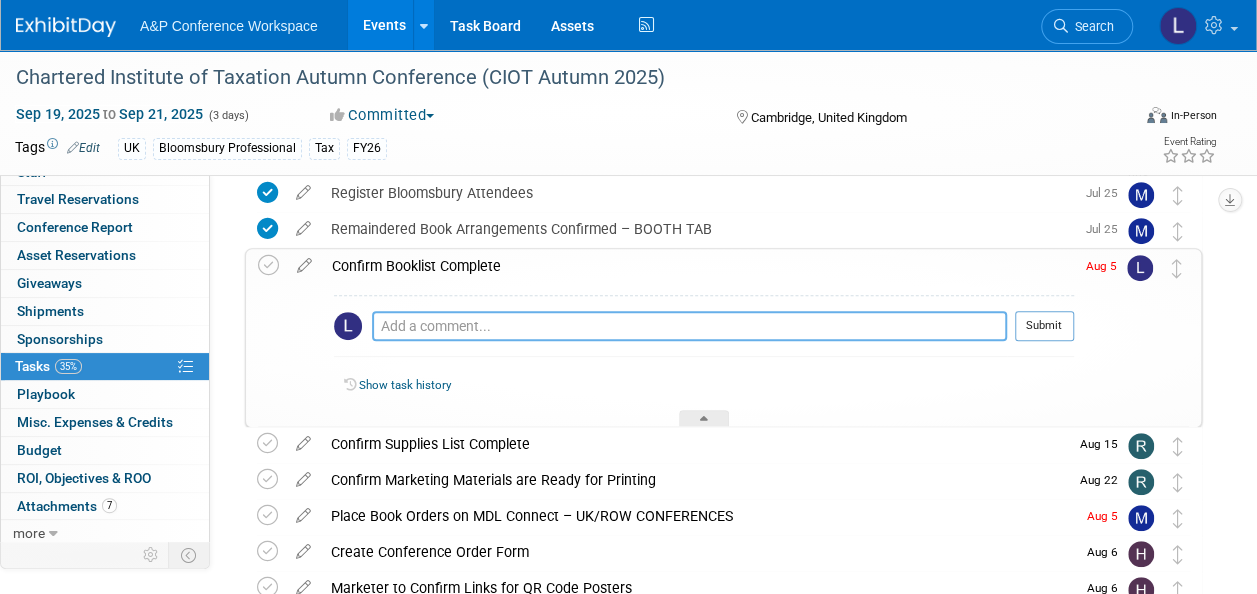 click at bounding box center (689, 326) 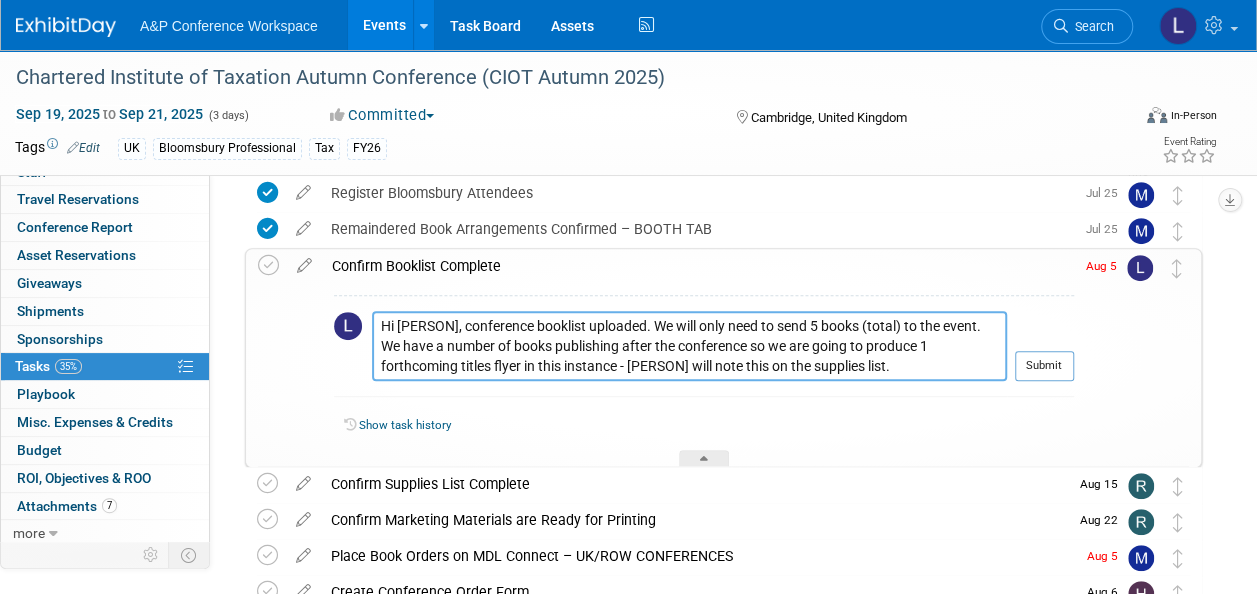 click on "Hi [PERSON], conference booklist uploaded. We will only need to send 5 books (total) to the event. We have a number of books publishing after the conference so we are going to produce 1 forthcoming titles flyer in this instance - [PERSON] will note this on the supplies list." at bounding box center (689, 346) 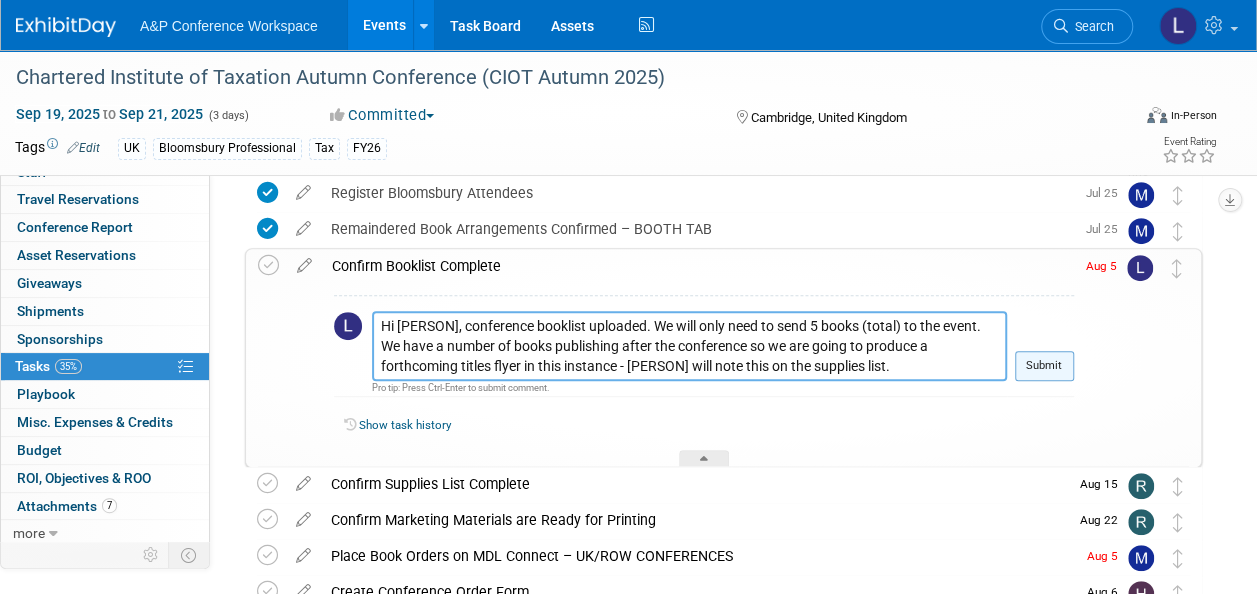 type on "Hi [PERSON], conference booklist uploaded. We will only need to send 5 books (total) to the event. We have a number of books publishing after the conference so we are going to produce a forthcoming titles flyer in this instance - [PERSON] will note this on the supplies list." 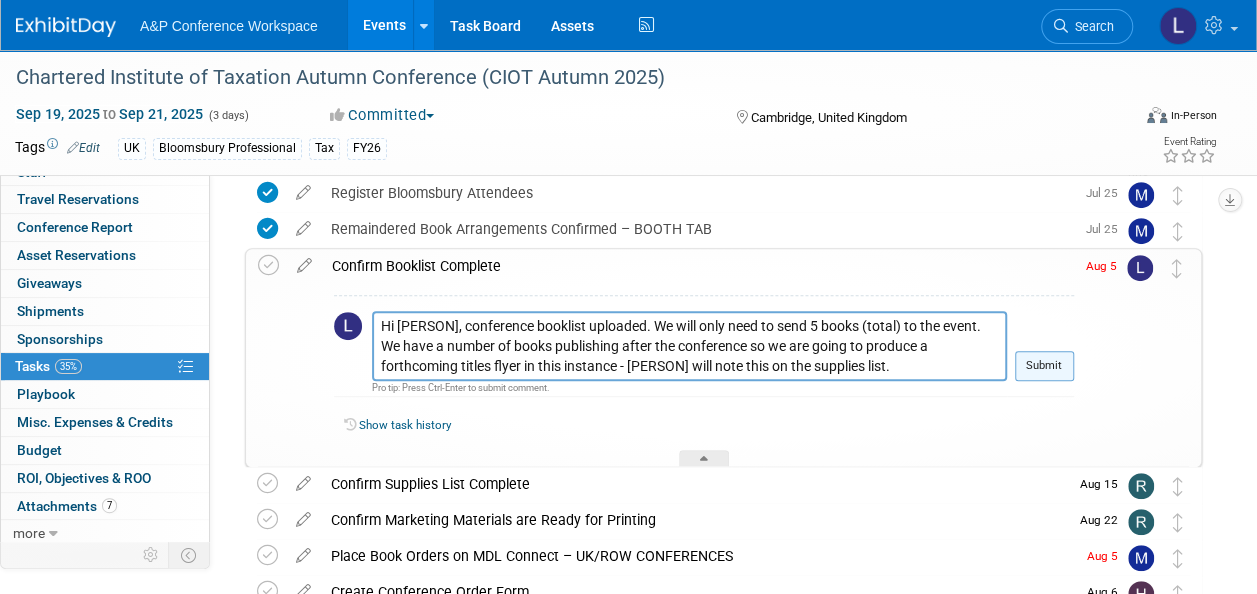 click on "Submit" at bounding box center (1044, 366) 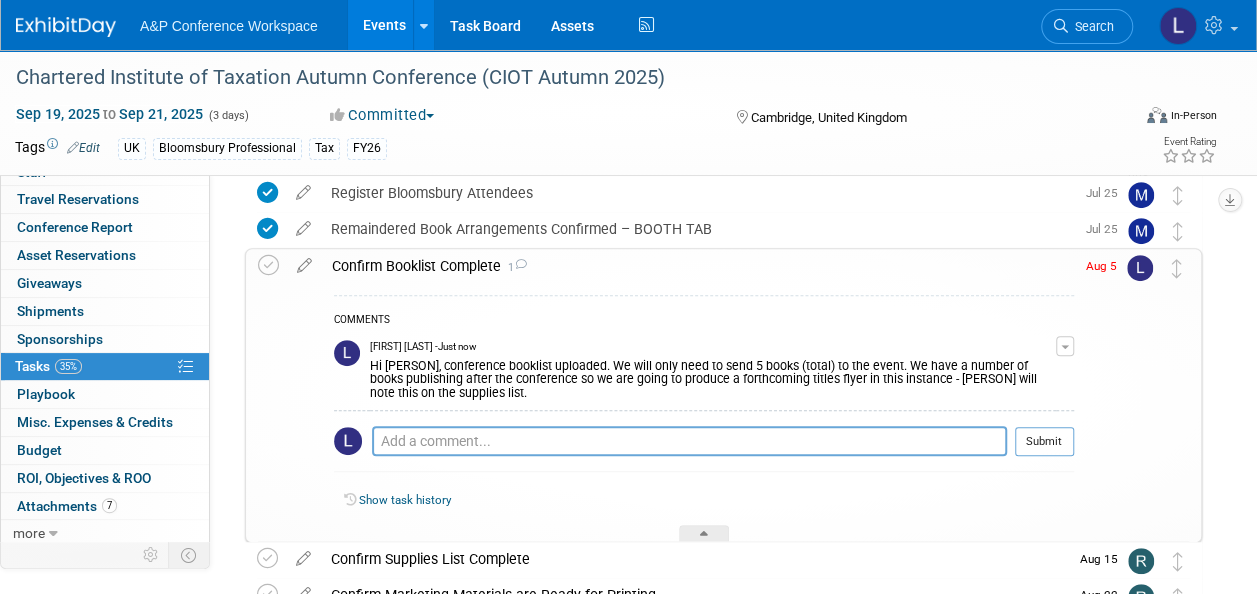 click at bounding box center [1065, 347] 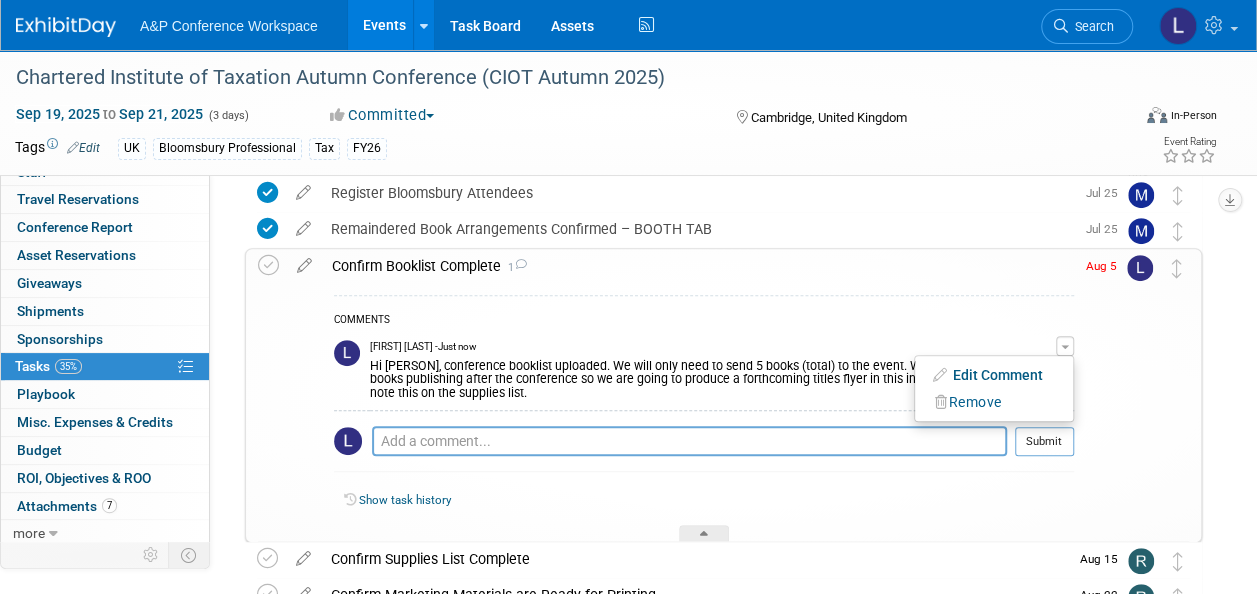 click on "Aug 5" at bounding box center (1100, 395) 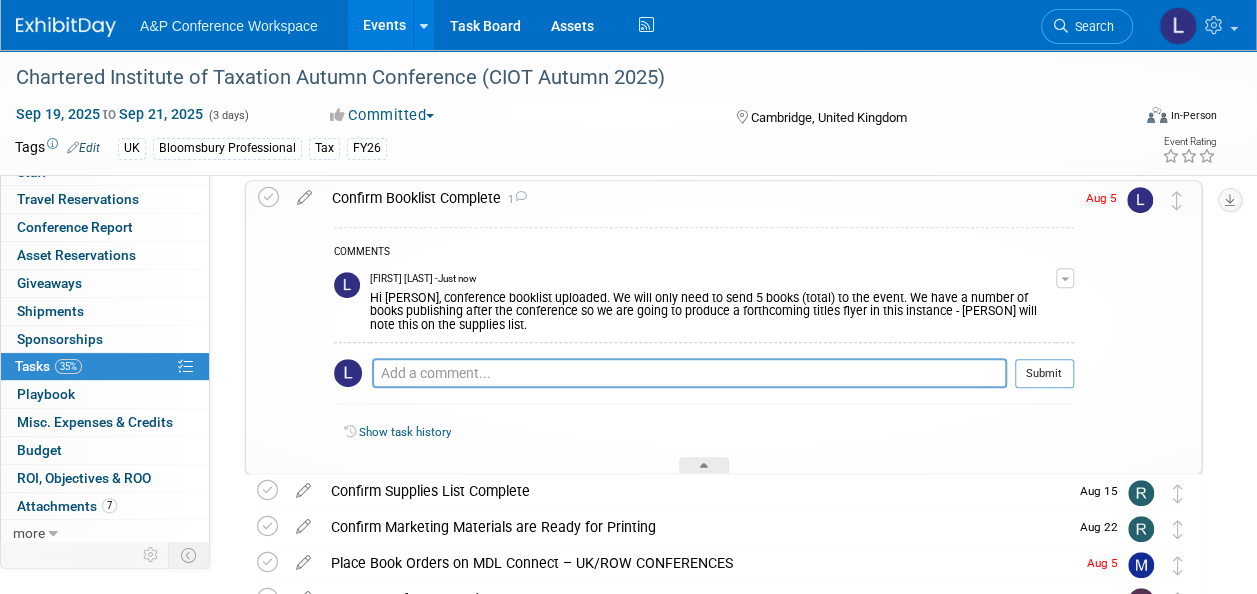 scroll, scrollTop: 400, scrollLeft: 0, axis: vertical 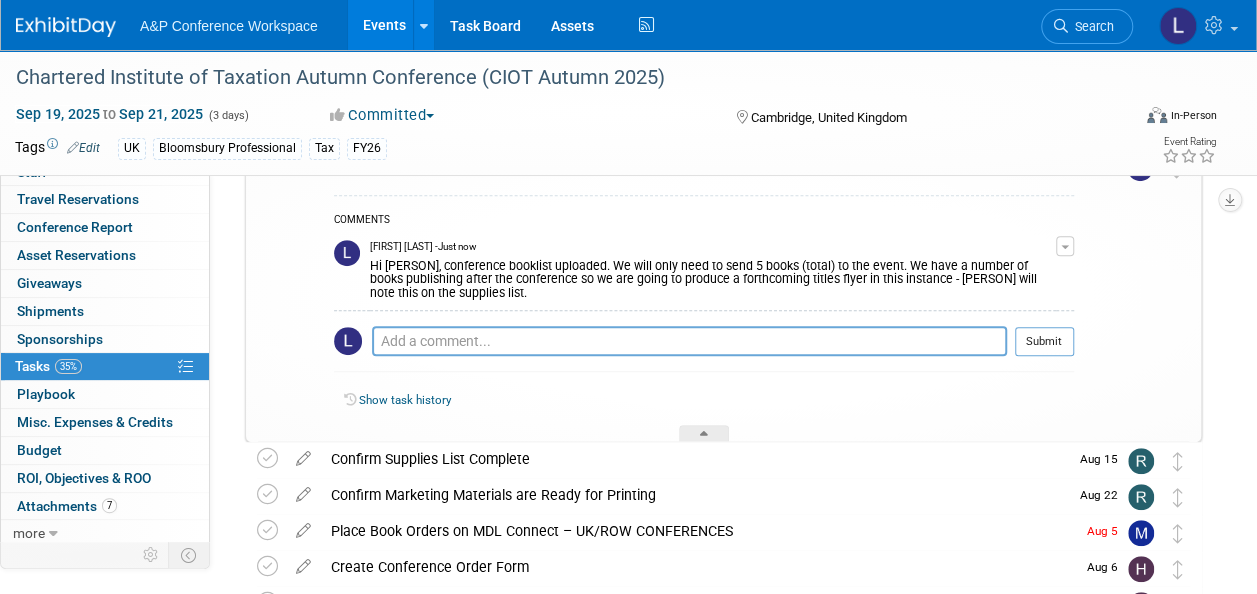 click at bounding box center (1065, 246) 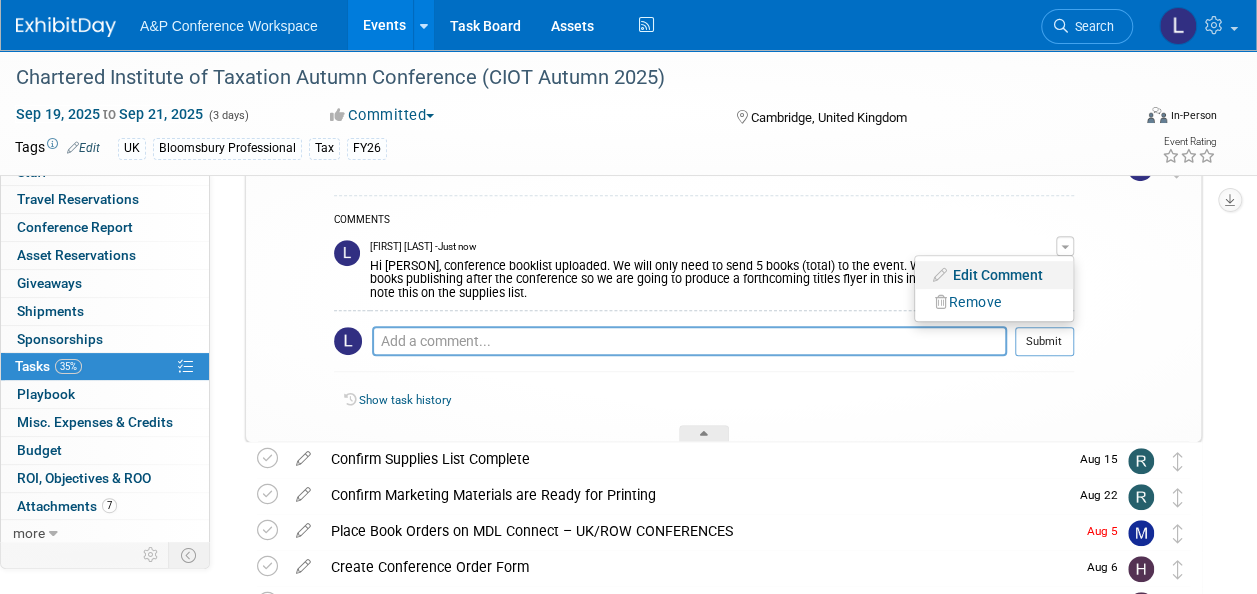 click on "Edit Comment" at bounding box center (994, 275) 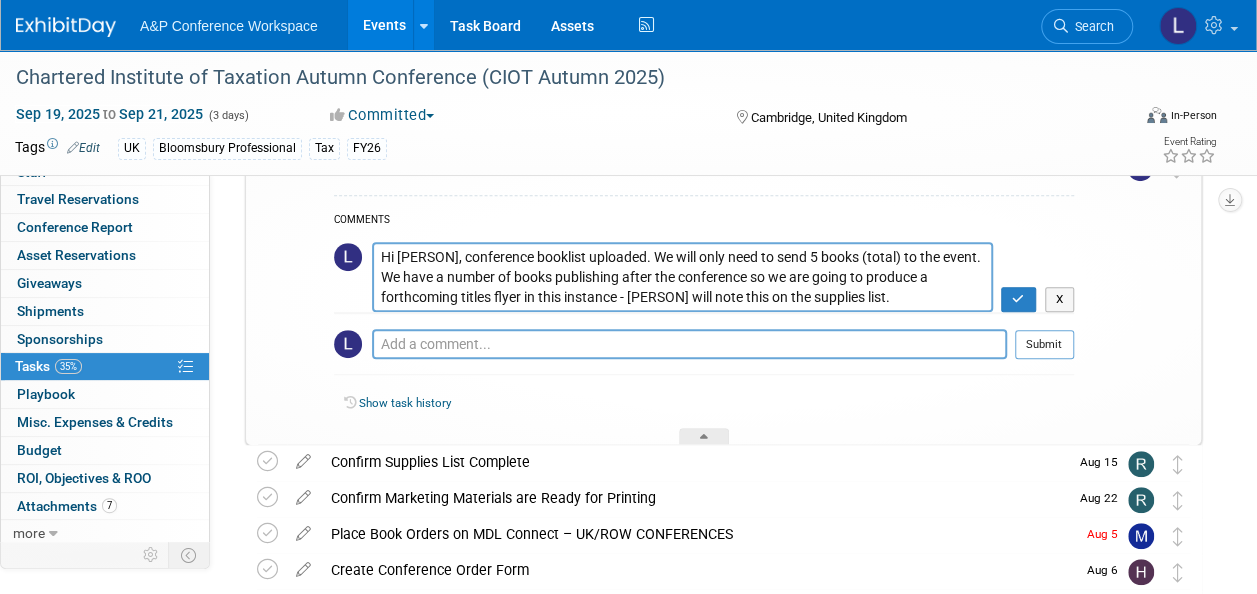 click on "Hi [PERSON], conference booklist uploaded. We will only need to send 5 books (total) to the event. We have a number of books publishing after the conference so we are going to produce a forthcoming titles flyer in this instance - [PERSON] will note this on the supplies list." at bounding box center [682, 277] 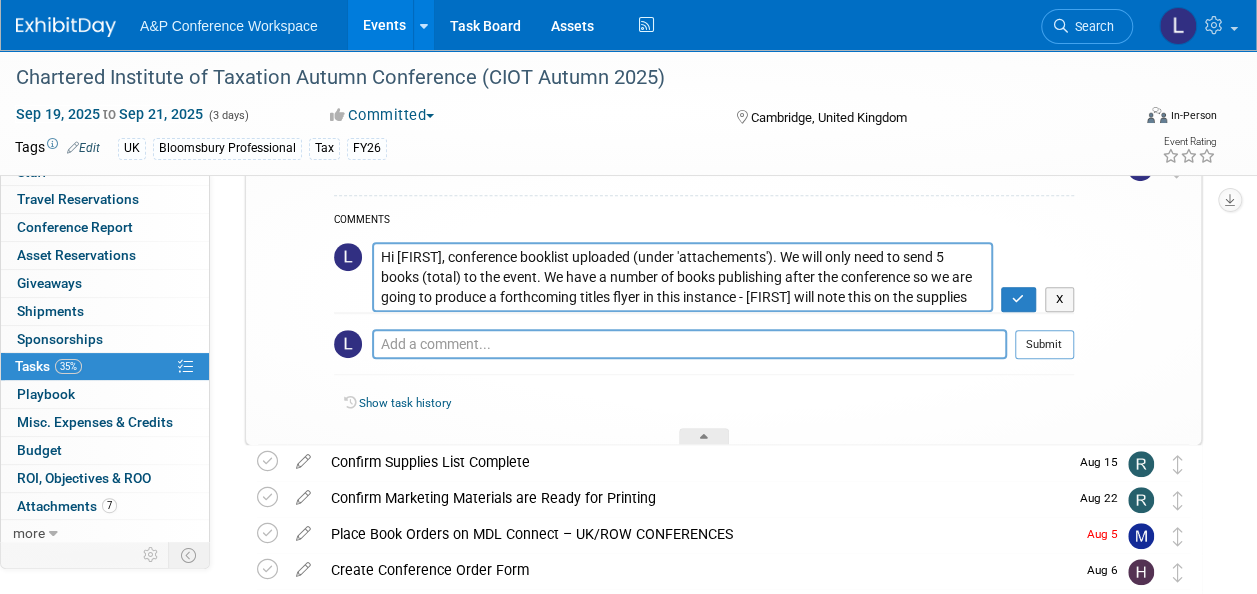 click on "Hi [PERSON], conference booklist uploaded. We will only need to send 5 books (total) to the event. We have a number of books publishing after the conference so we are going to produce a forthcoming titles flyer in this instance - [PERSON] will note this on the supplies list." at bounding box center (682, 277) 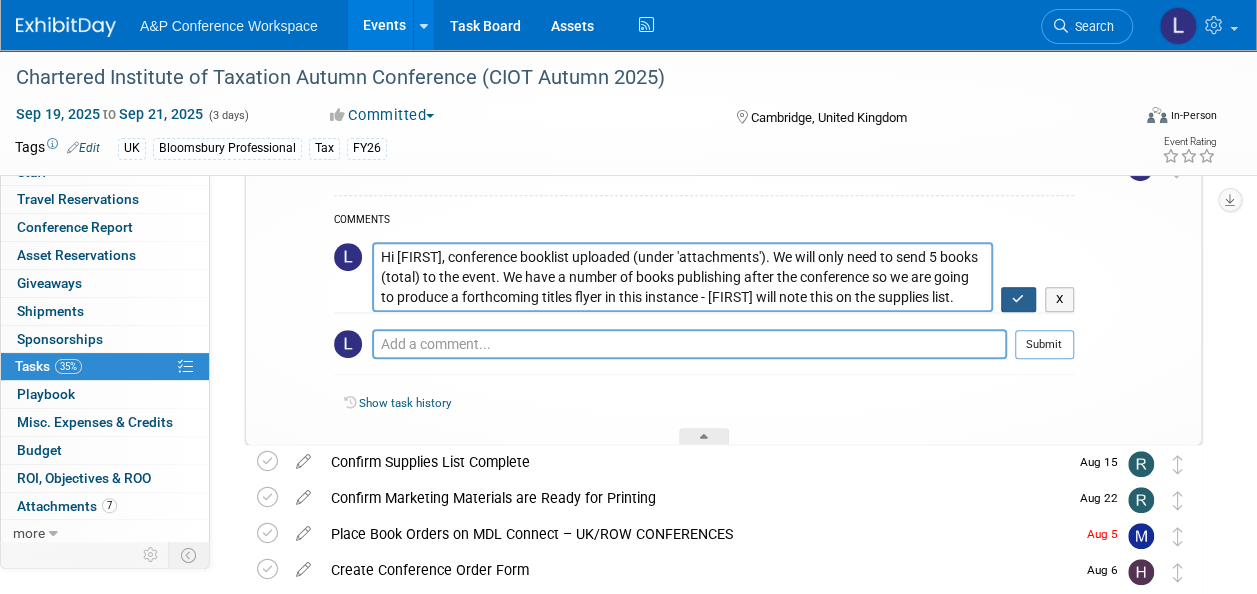 type on "Hi [FIRST], conference booklist uploaded (under 'attachments'). We will only need to send 5 books (total) to the event. We have a number of books publishing after the conference so we are going to produce a forthcoming titles flyer in this instance - [FIRST] will note this on the supplies list." 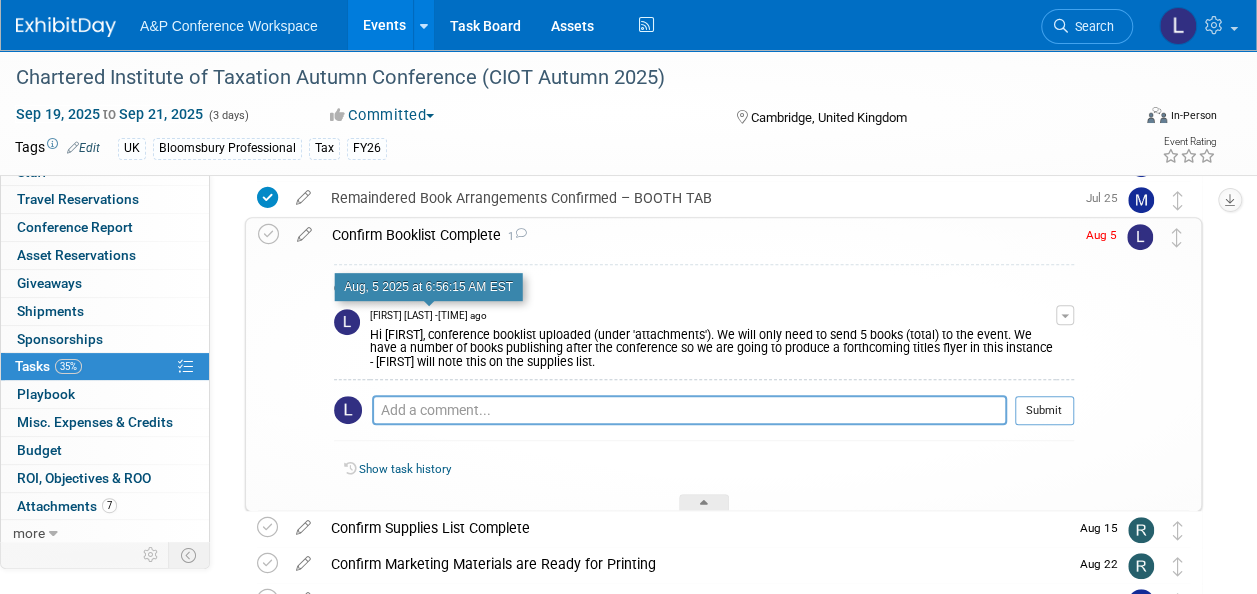 scroll, scrollTop: 300, scrollLeft: 0, axis: vertical 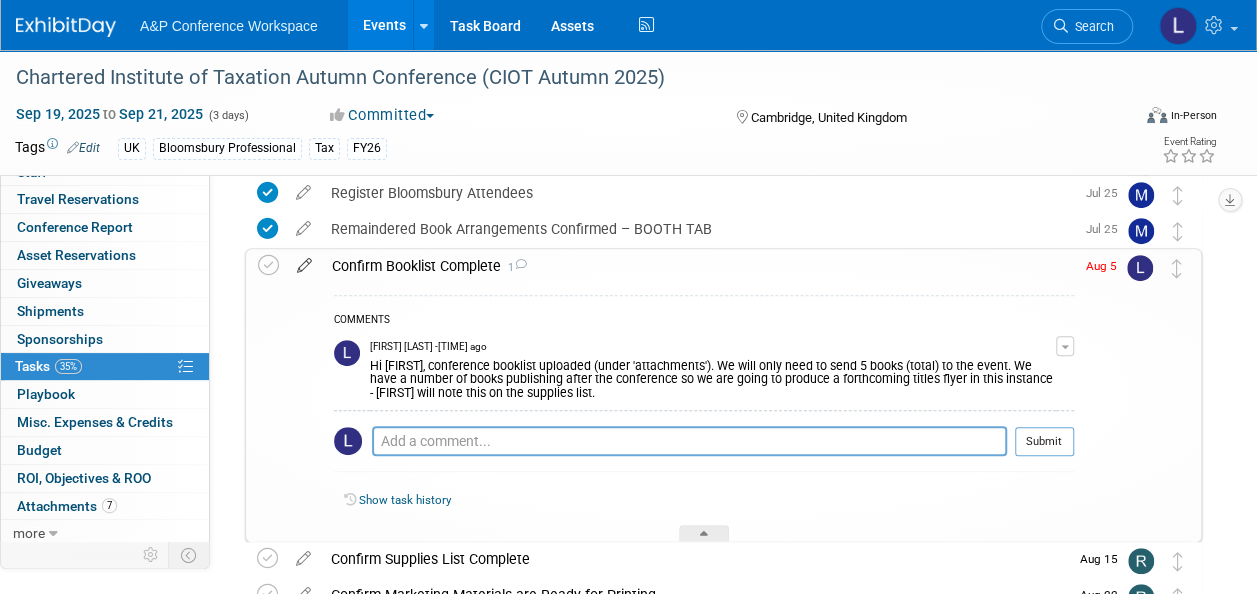 click at bounding box center [304, 261] 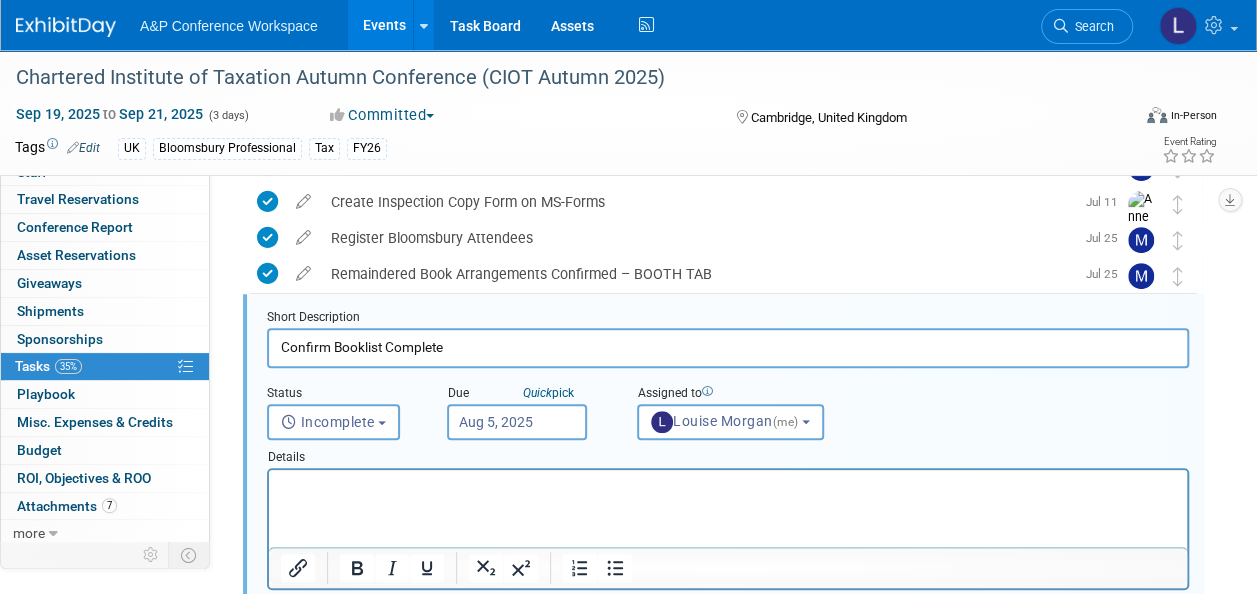 scroll, scrollTop: 355, scrollLeft: 0, axis: vertical 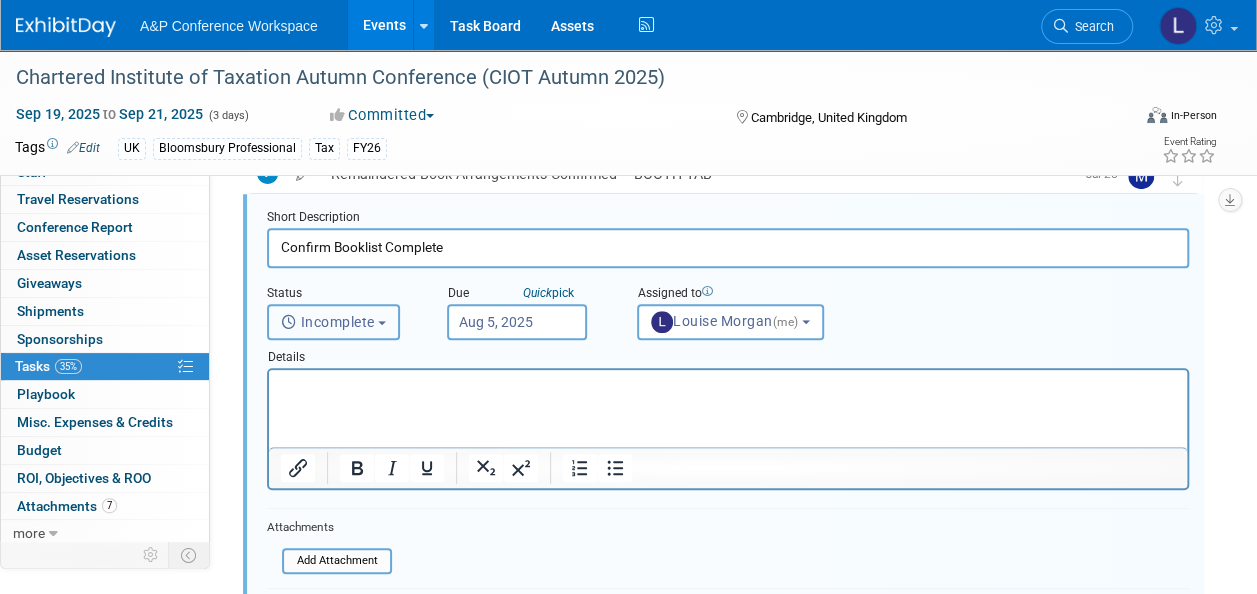 click on "Incomplete" at bounding box center [333, 322] 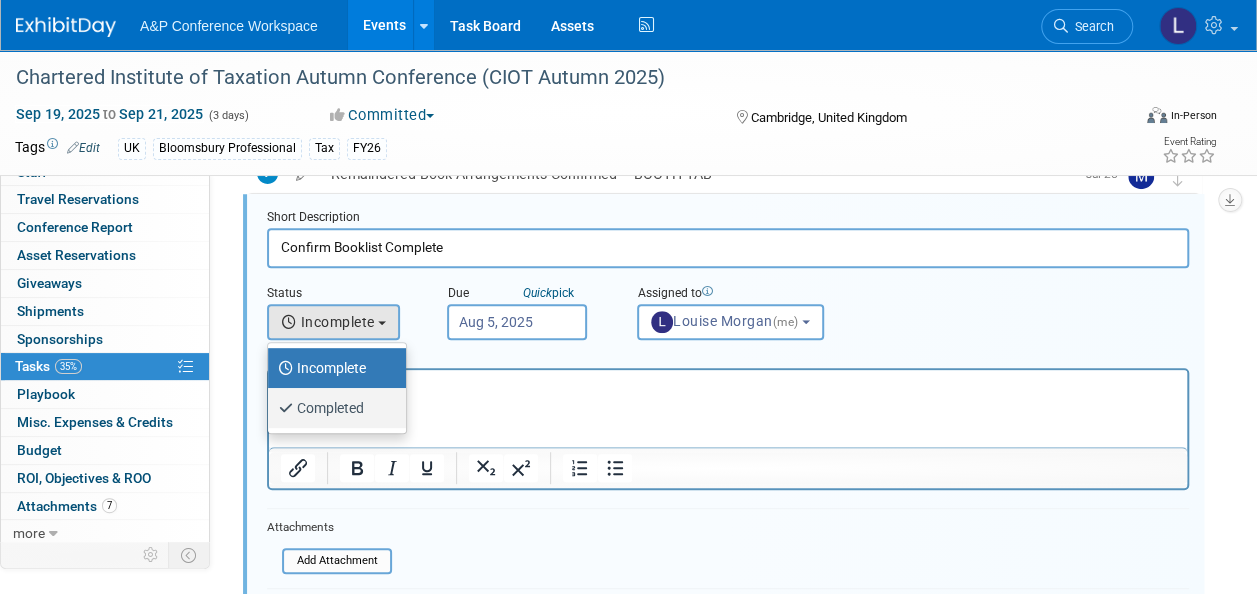 click on "Completed" at bounding box center [332, 408] 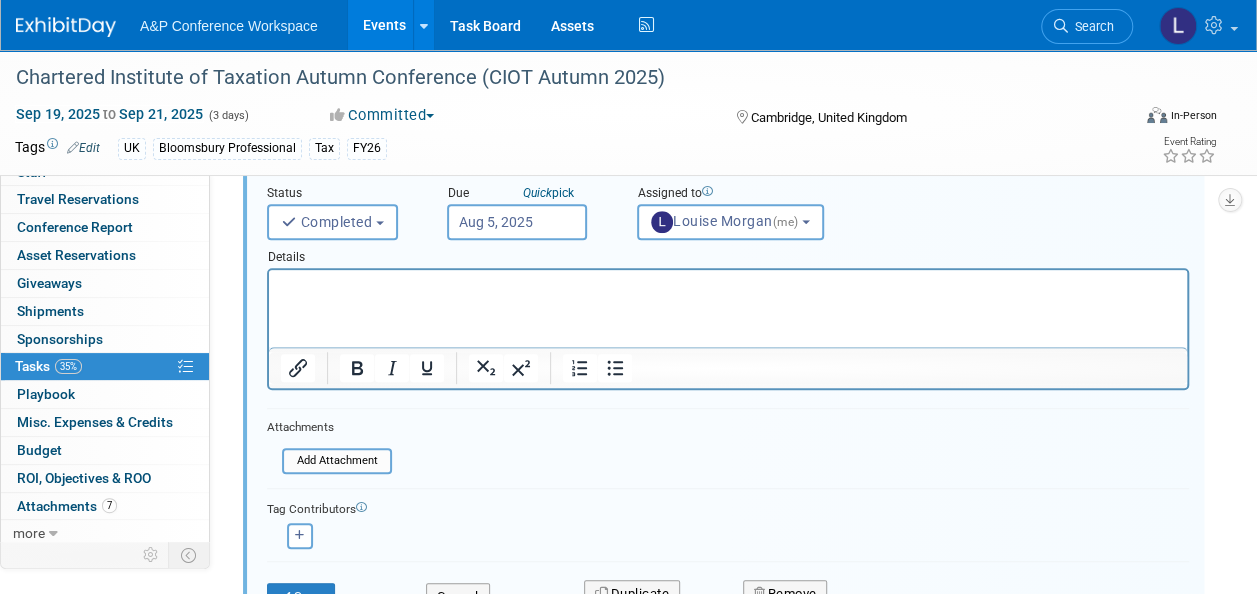scroll, scrollTop: 555, scrollLeft: 0, axis: vertical 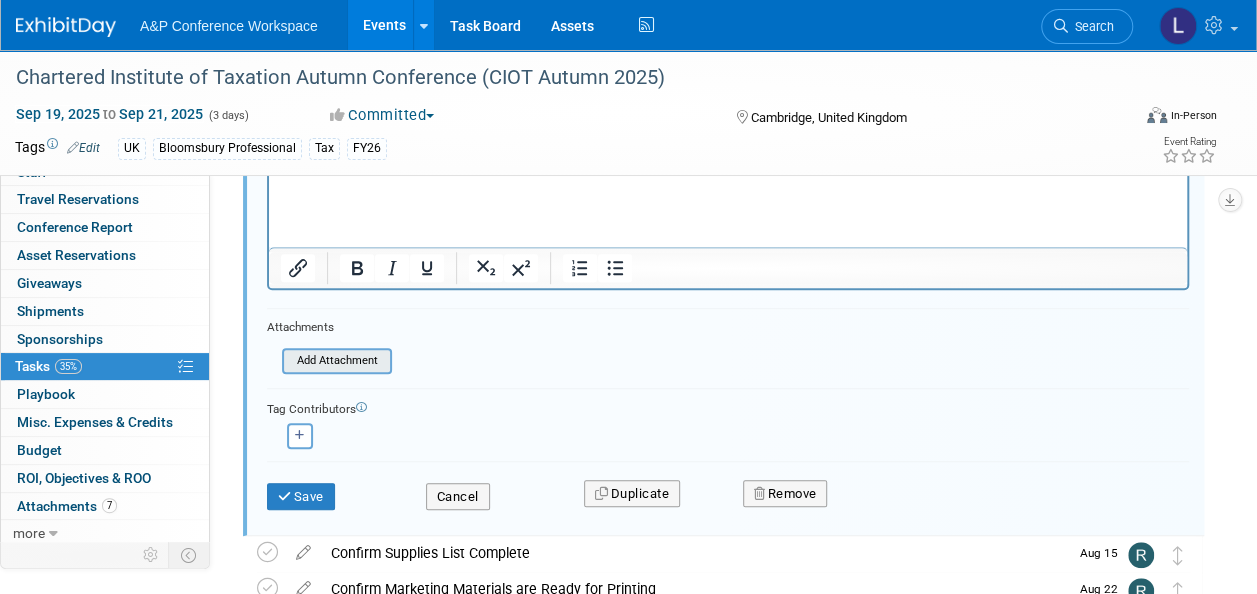 click at bounding box center [288, 361] 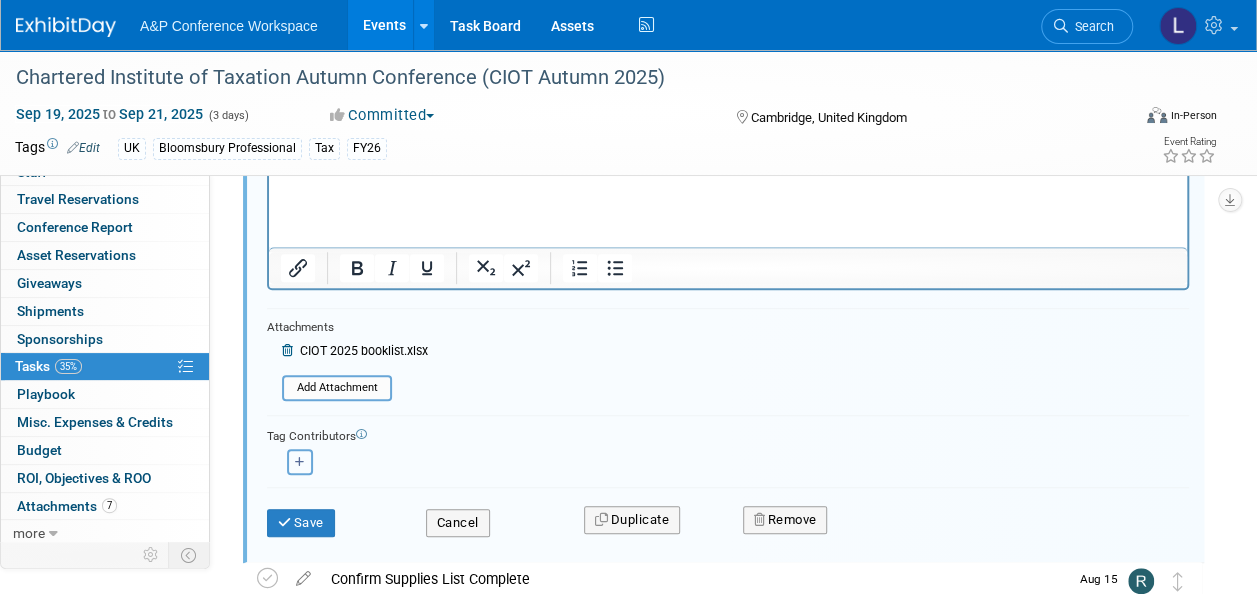 click at bounding box center (300, 462) 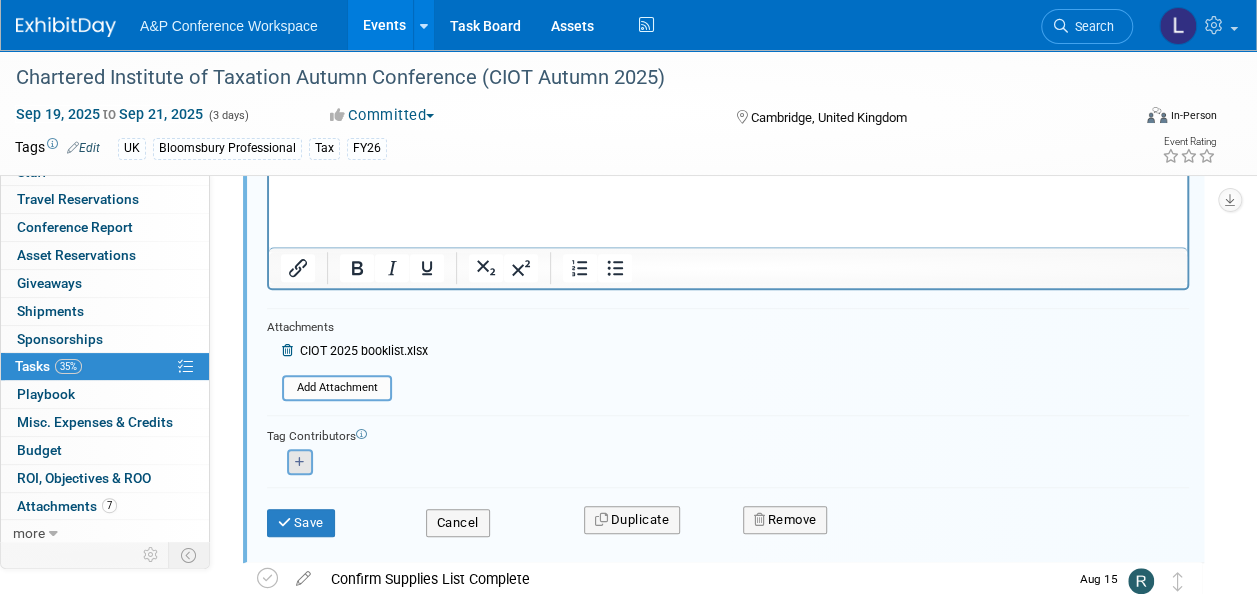 select 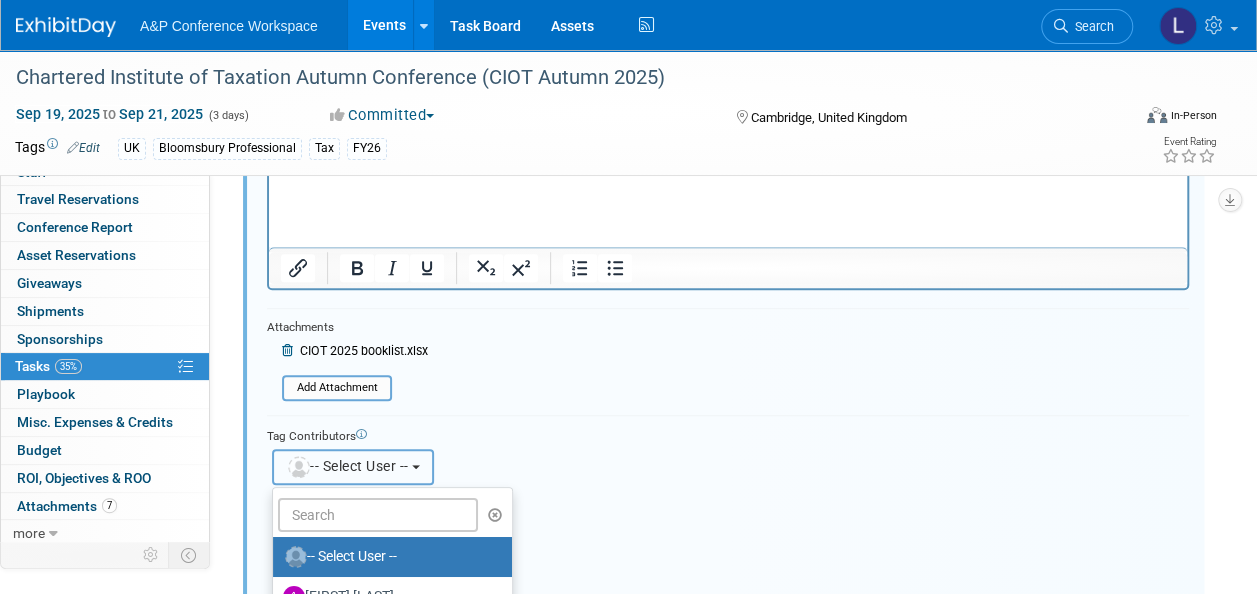 click on "-- Select User --" at bounding box center [353, 467] 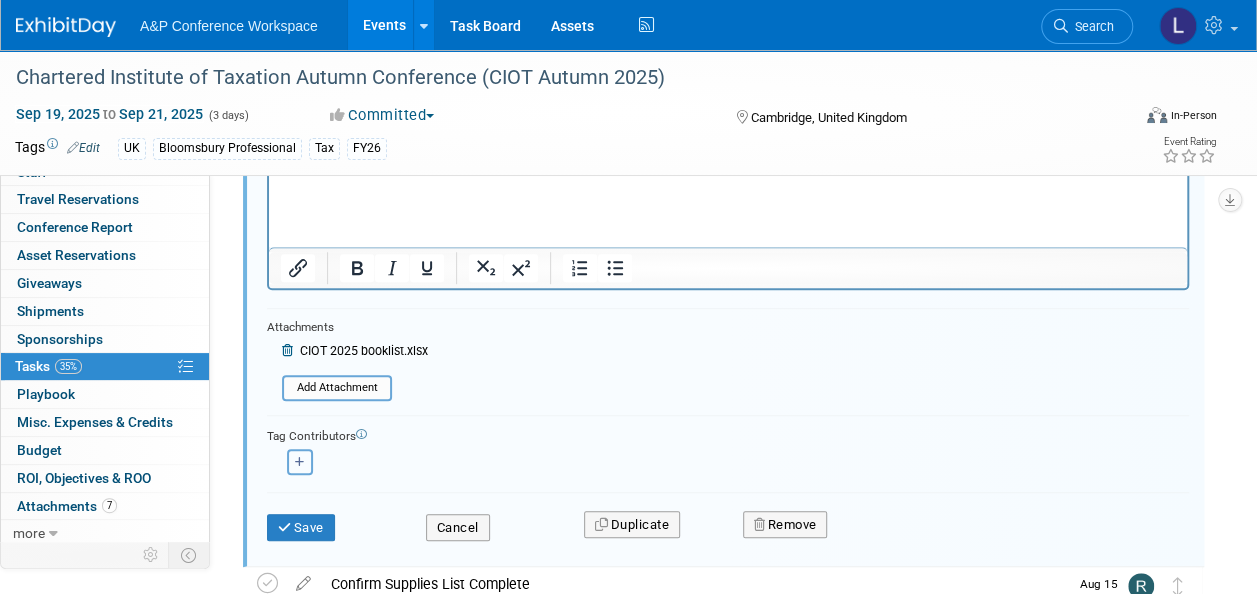 click at bounding box center [300, 462] 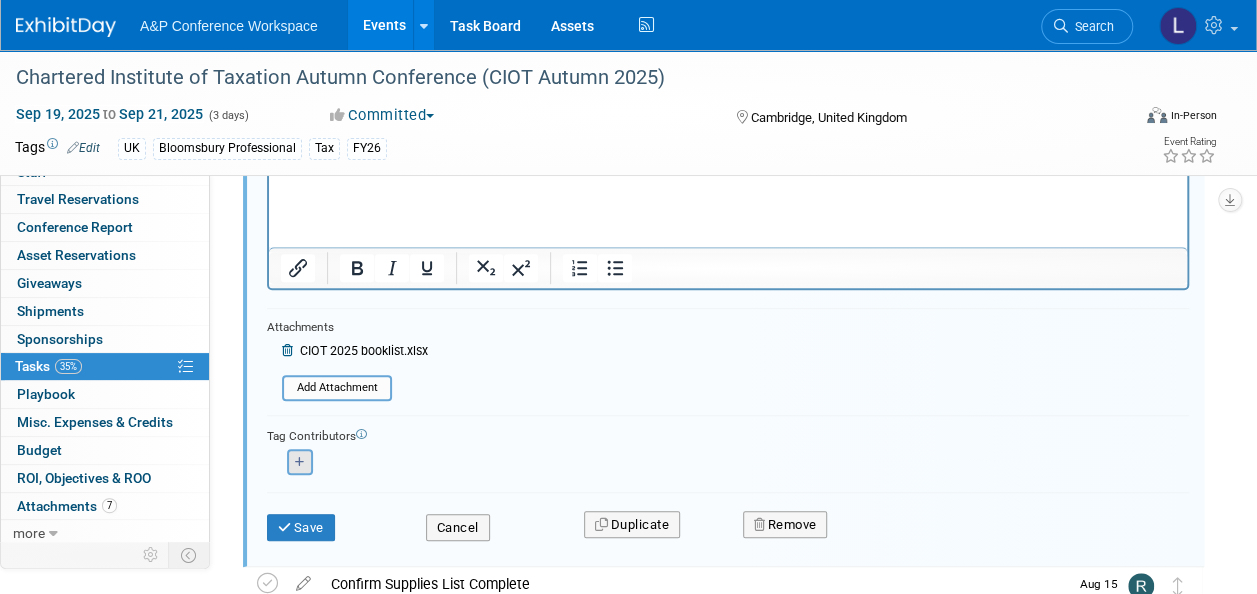 select 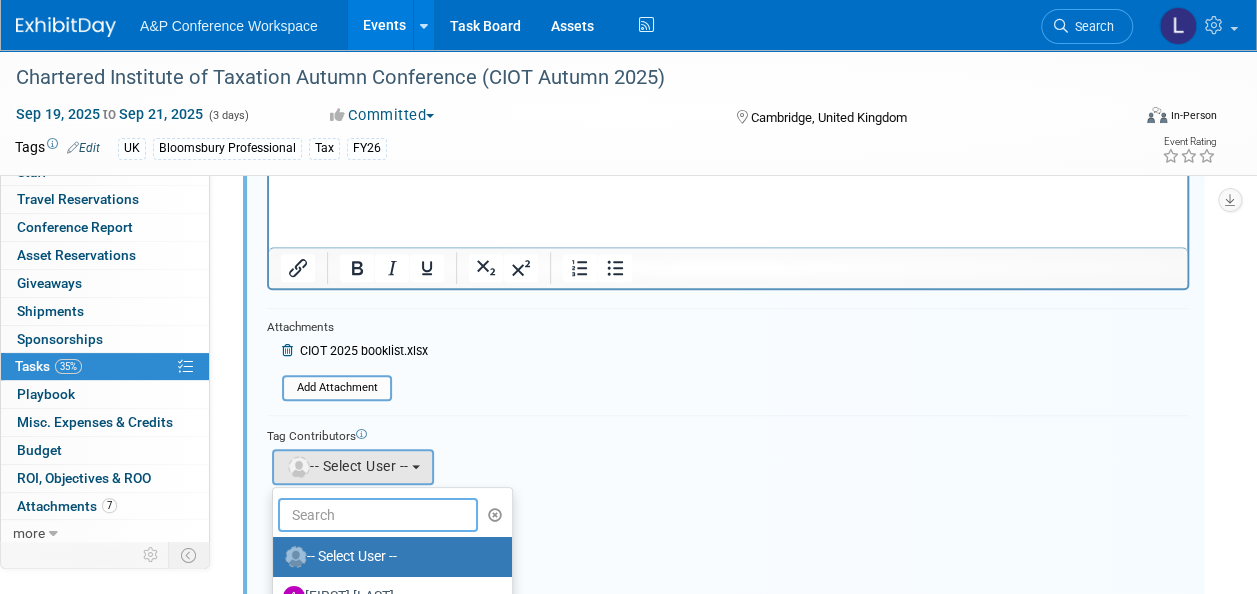 click at bounding box center [378, 515] 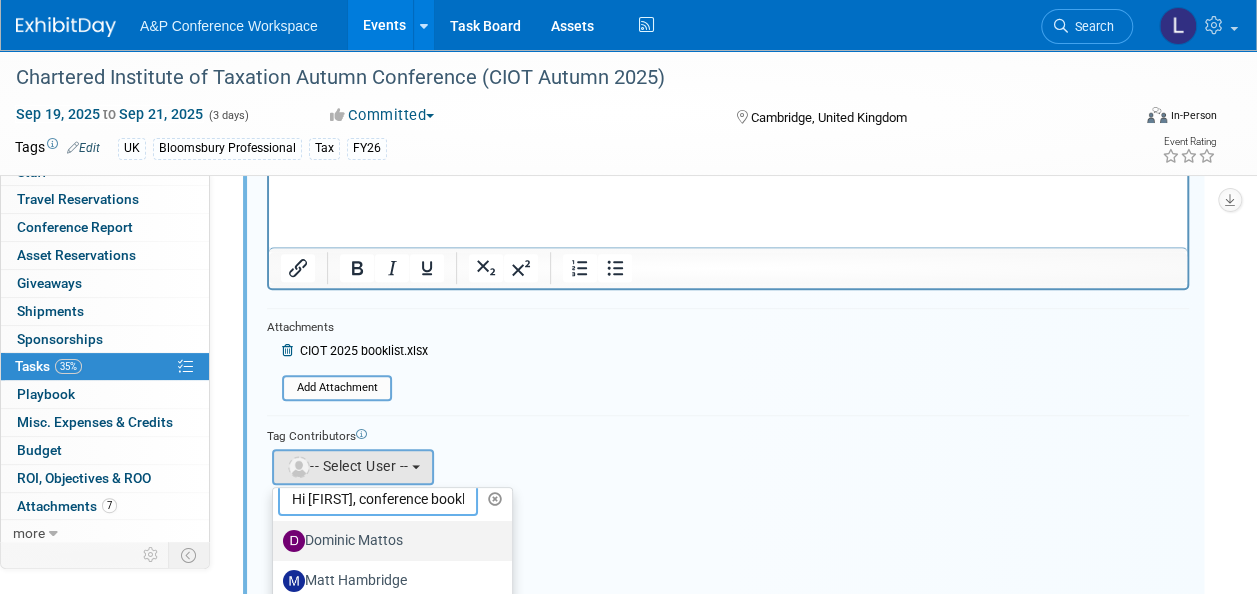 scroll, scrollTop: 30, scrollLeft: 0, axis: vertical 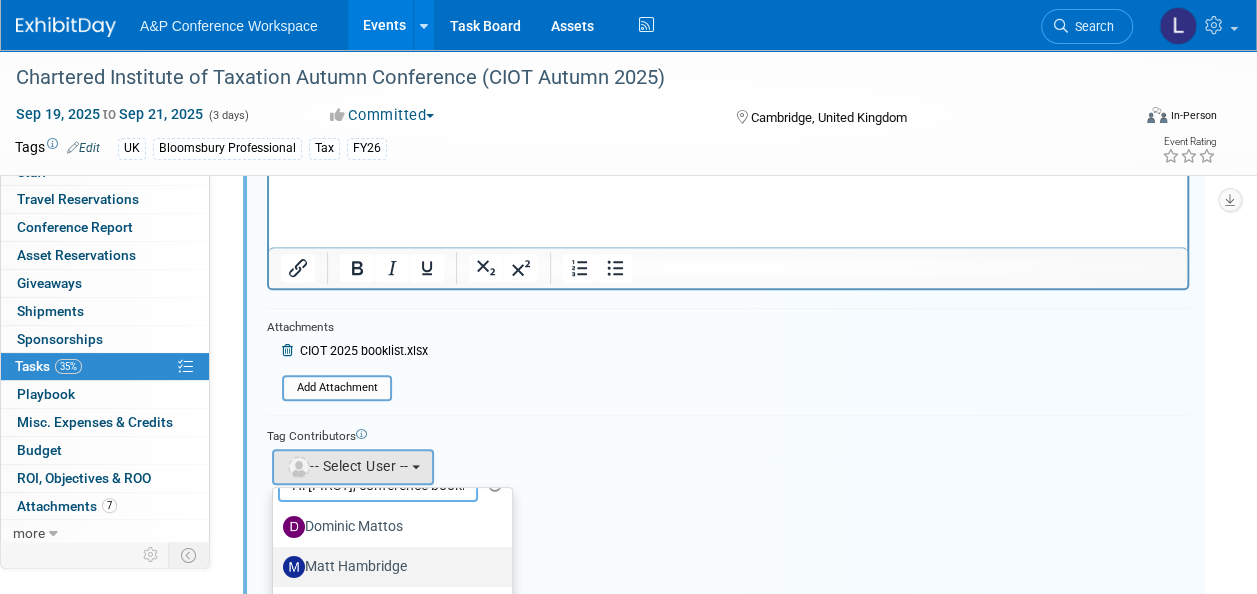 type on "Hi [FIRST], conference booklist uploaded. We will only need to send 5 books (total) to the event. We have a number of books publishing after the conference so we are going to produce 1 forthcoming titles flyer in this instance - [FIRST] will note this on the supplies list" 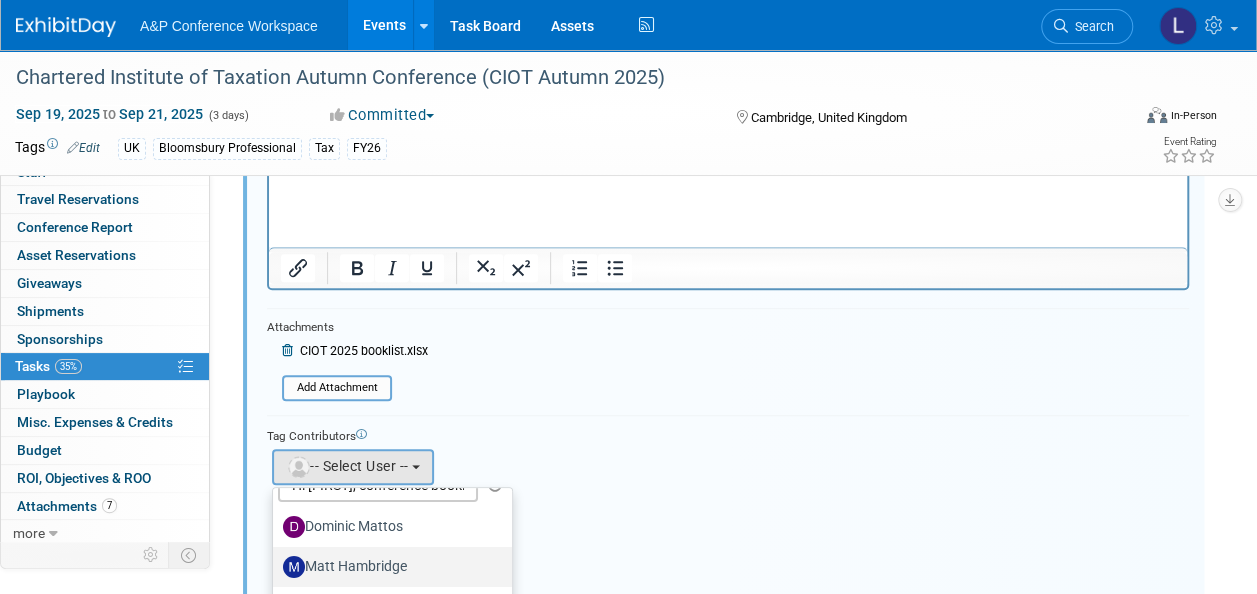 click on "Matt Hambridge" at bounding box center [387, 567] 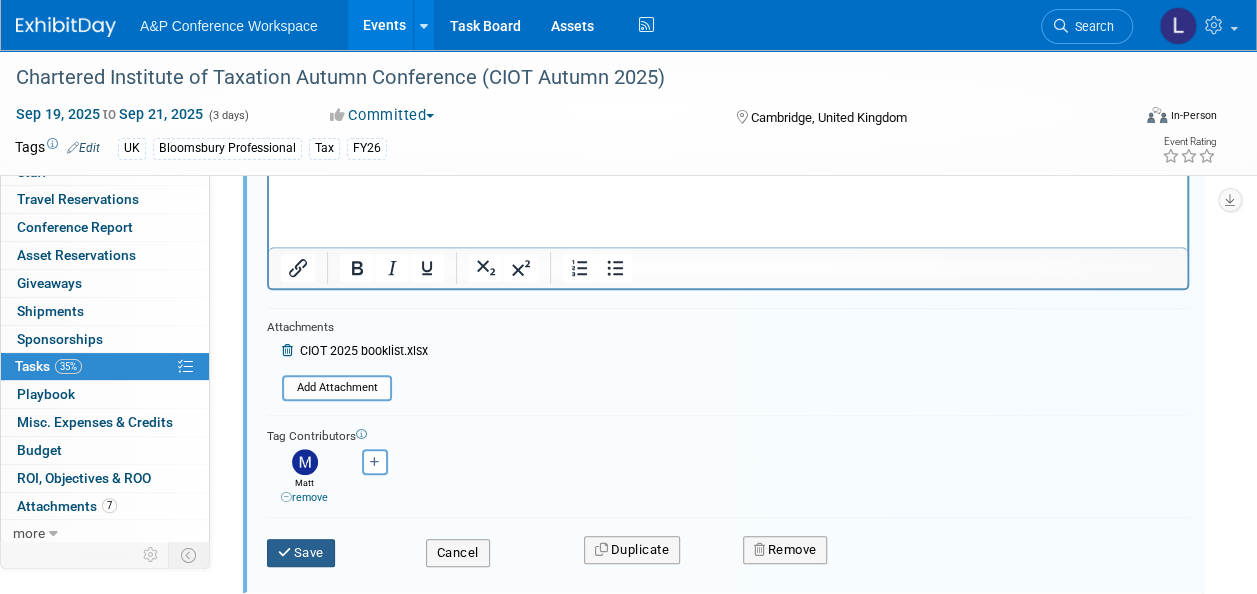 click on "Save" at bounding box center (301, 553) 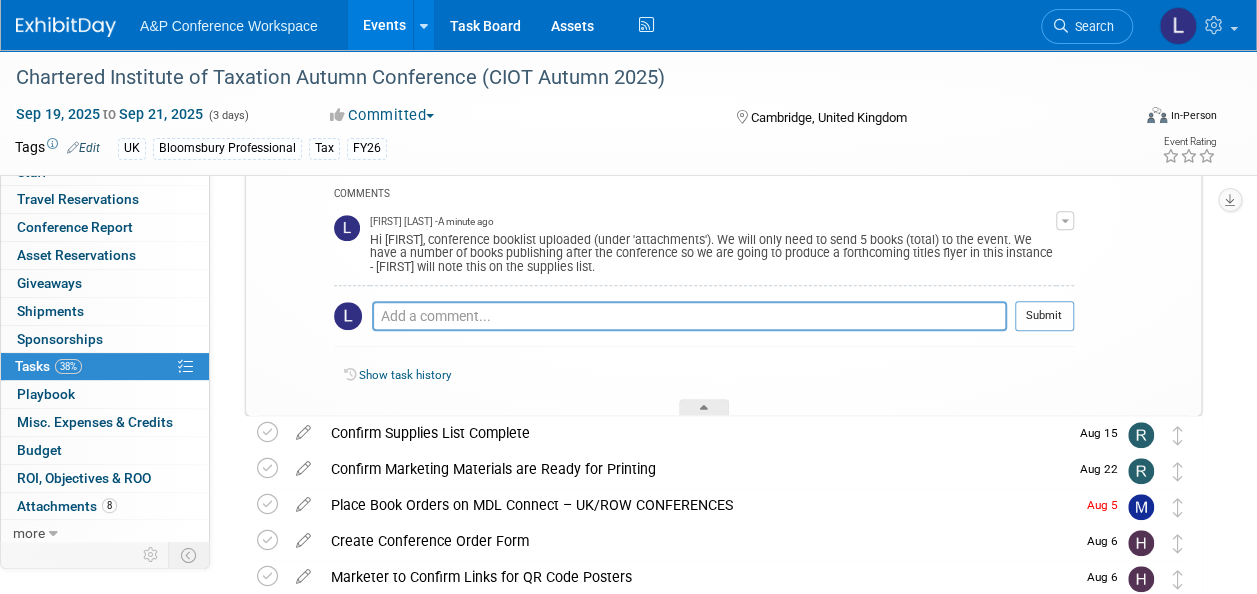 scroll, scrollTop: 455, scrollLeft: 0, axis: vertical 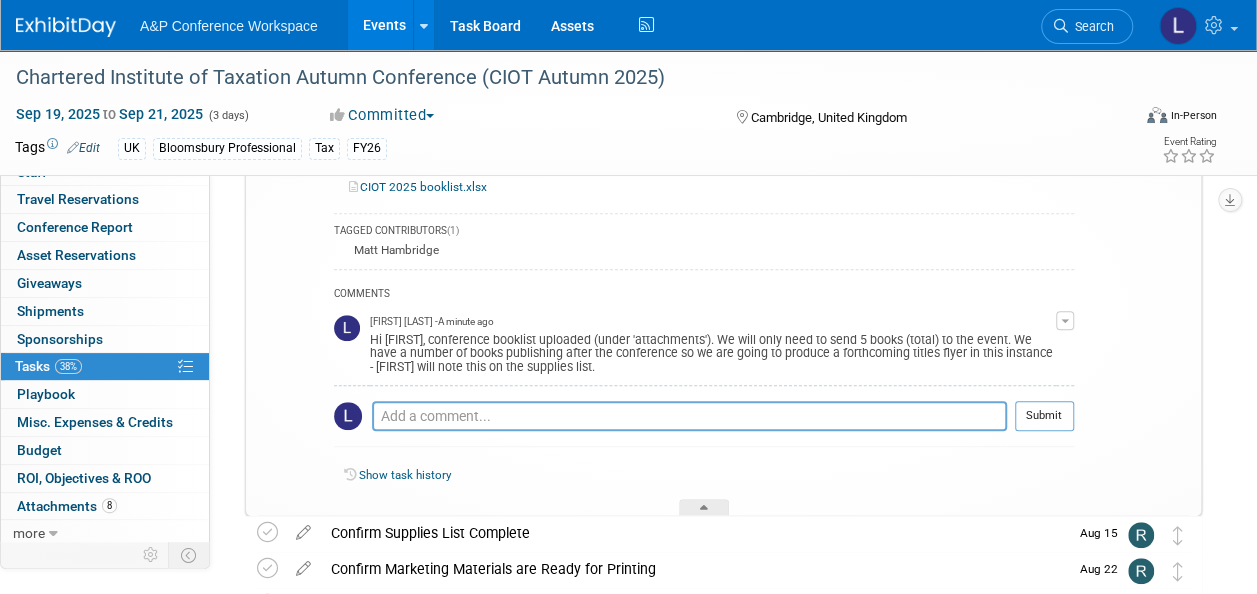click at bounding box center [1065, 321] 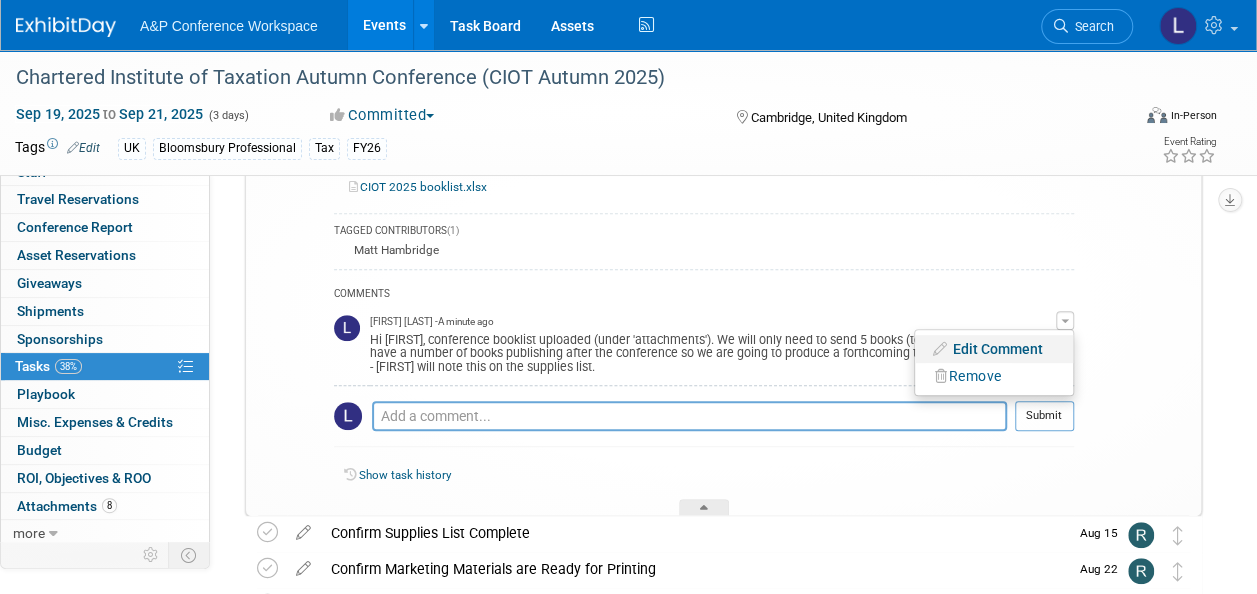click on "Edit Comment" at bounding box center [994, 349] 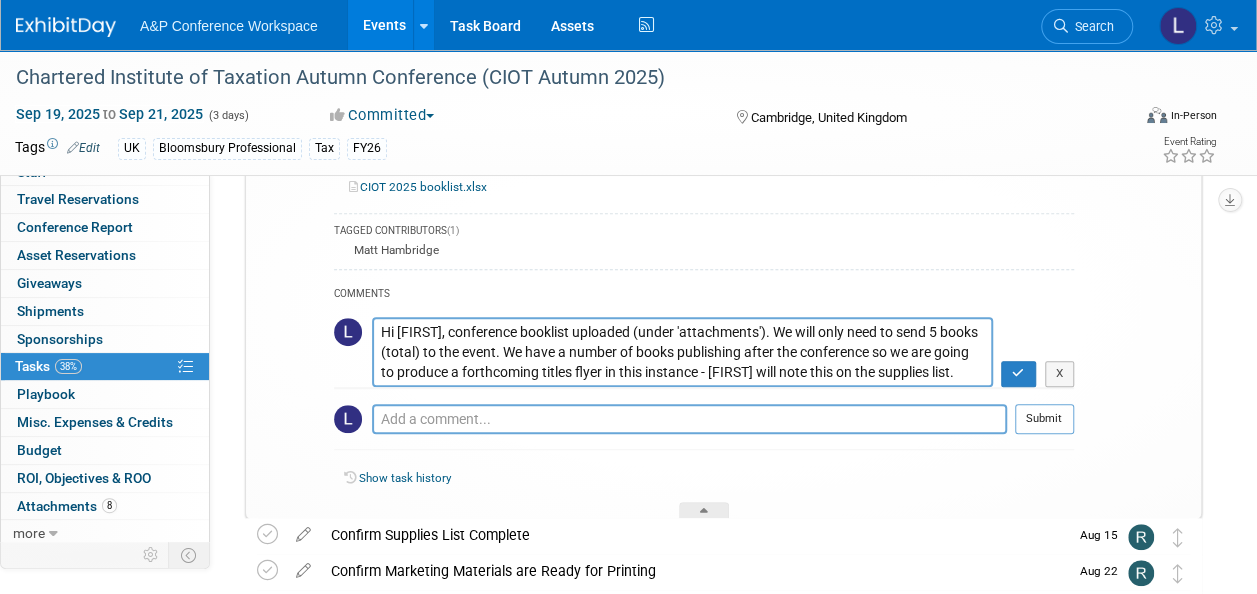 drag, startPoint x: 620, startPoint y: 332, endPoint x: 754, endPoint y: 329, distance: 134.03358 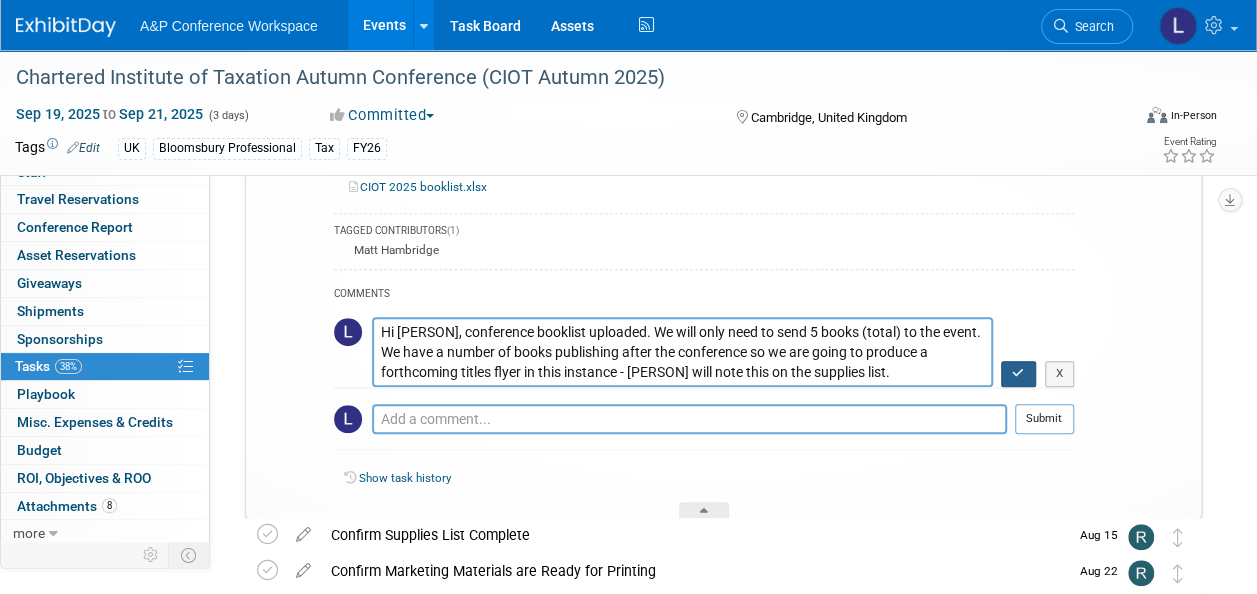 type on "Hi [PERSON], conference booklist uploaded. We will only need to send 5 books (total) to the event. We have a number of books publishing after the conference so we are going to produce a forthcoming titles flyer in this instance - [PERSON] will note this on the supplies list." 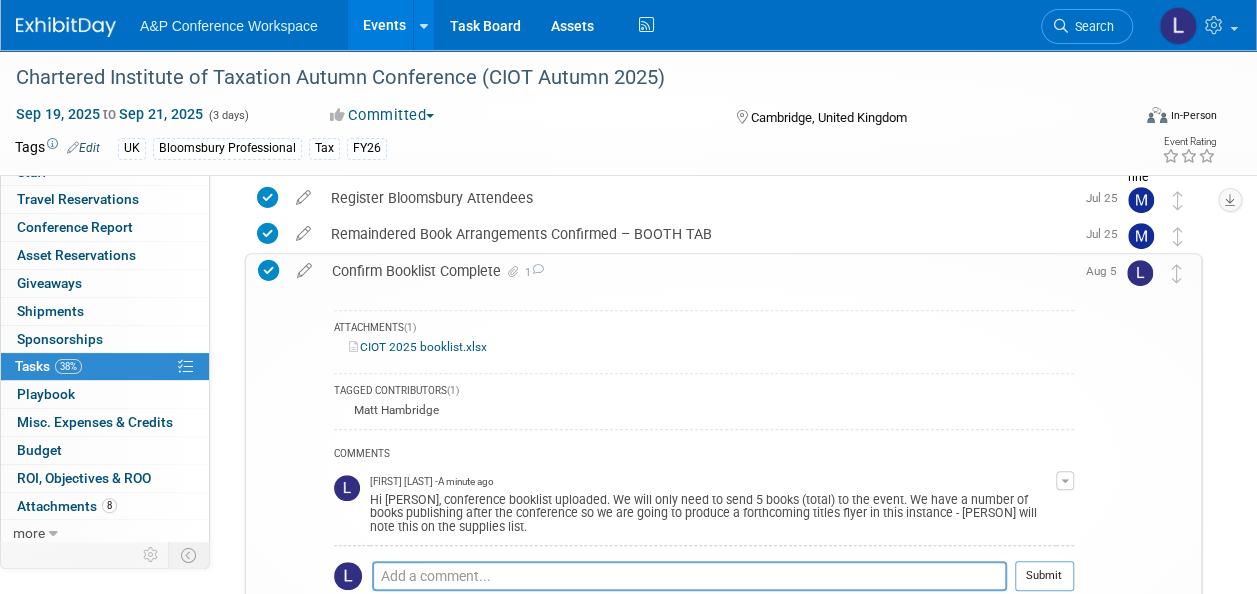 scroll, scrollTop: 255, scrollLeft: 0, axis: vertical 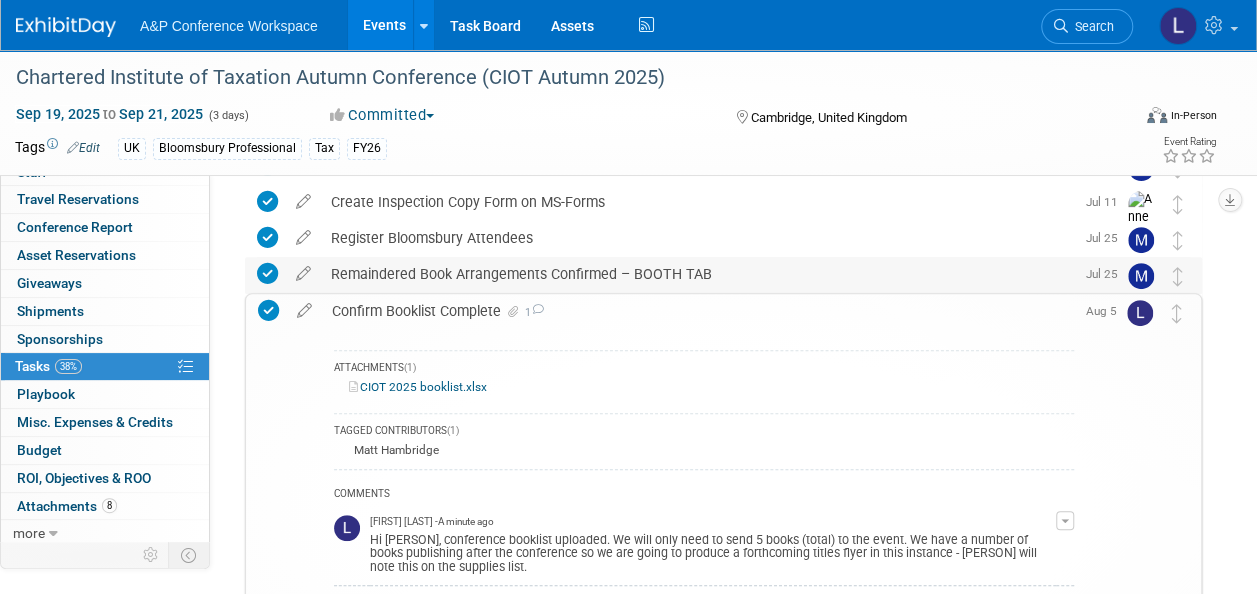 click on "Remaindered Book Arrangements Confirmed – BOOTH TAB" at bounding box center (697, 274) 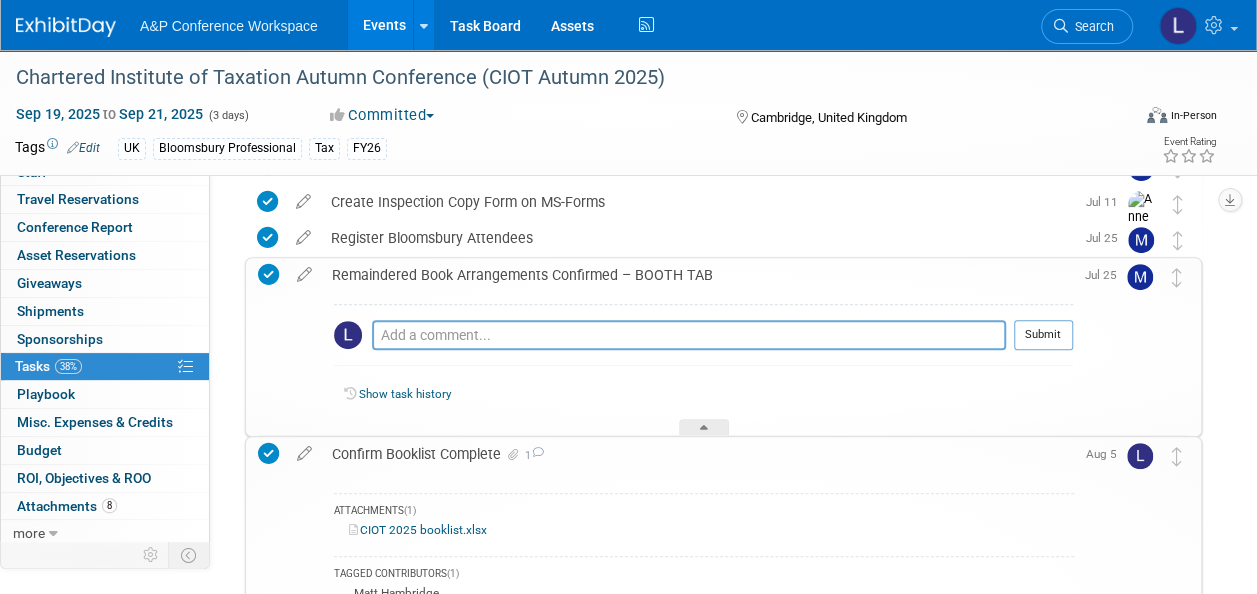 click on "Remaindered Book Arrangements Confirmed – BOOTH TAB" at bounding box center (697, 275) 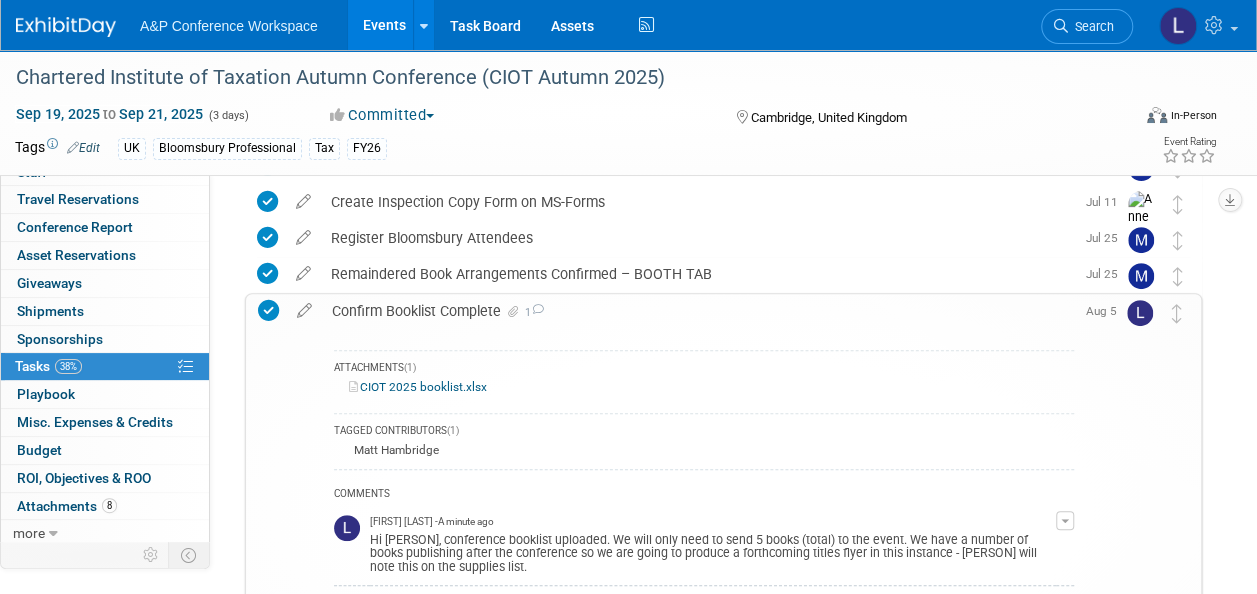 click on "CIOT 2025 booklist.xlsx" at bounding box center (704, 387) 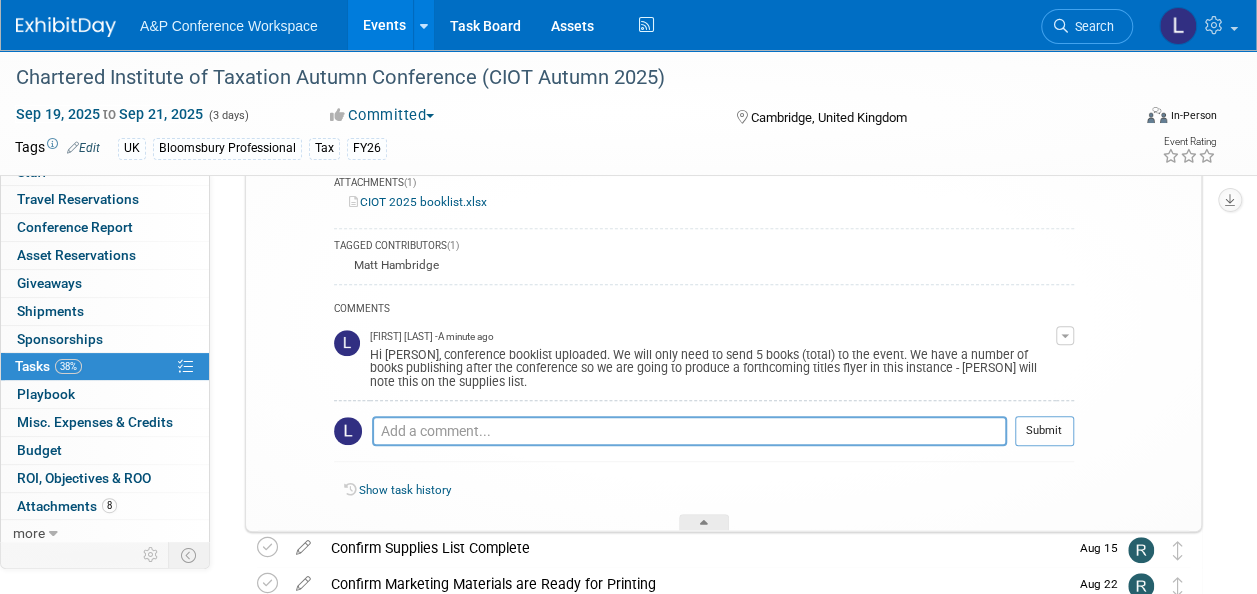 scroll, scrollTop: 455, scrollLeft: 0, axis: vertical 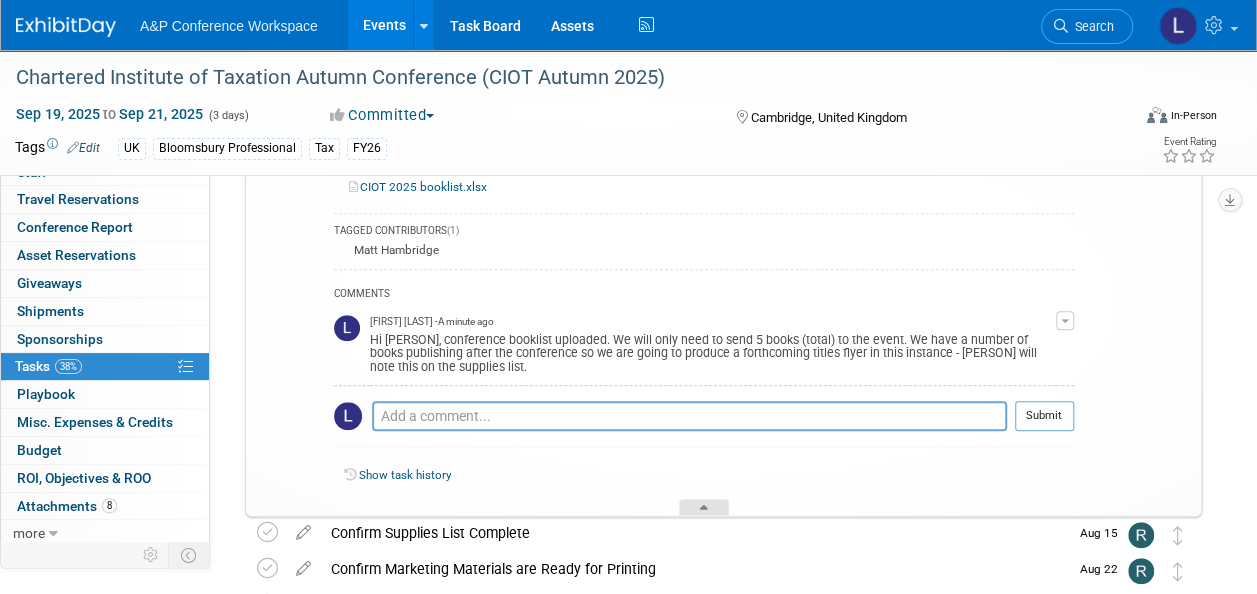 click at bounding box center (704, 507) 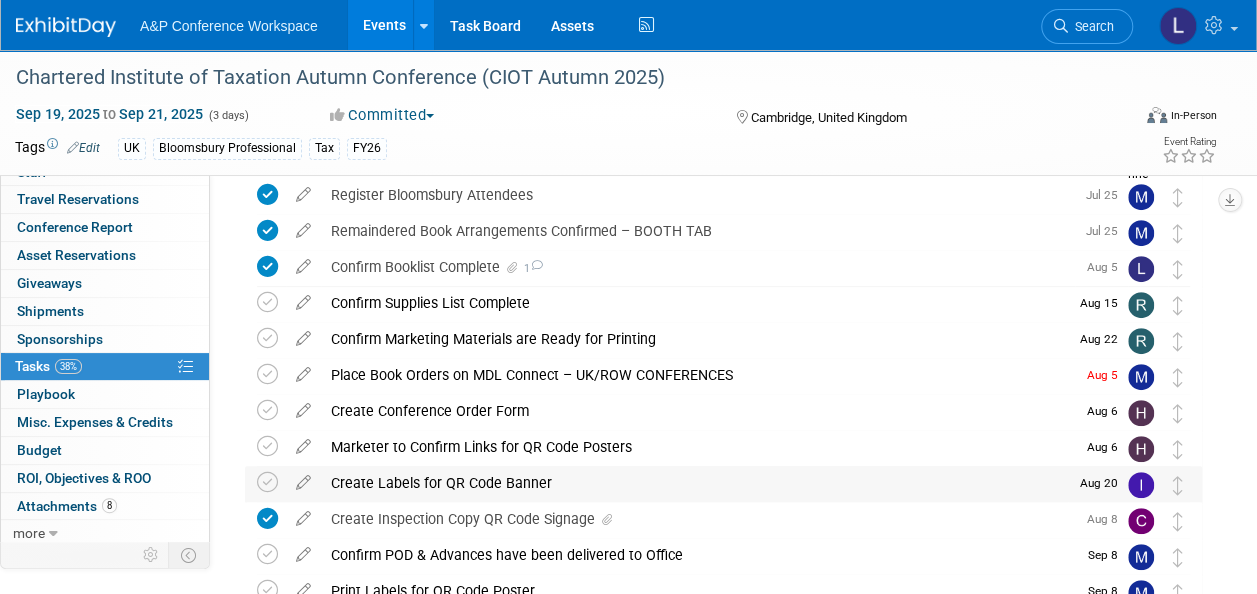 scroll, scrollTop: 255, scrollLeft: 0, axis: vertical 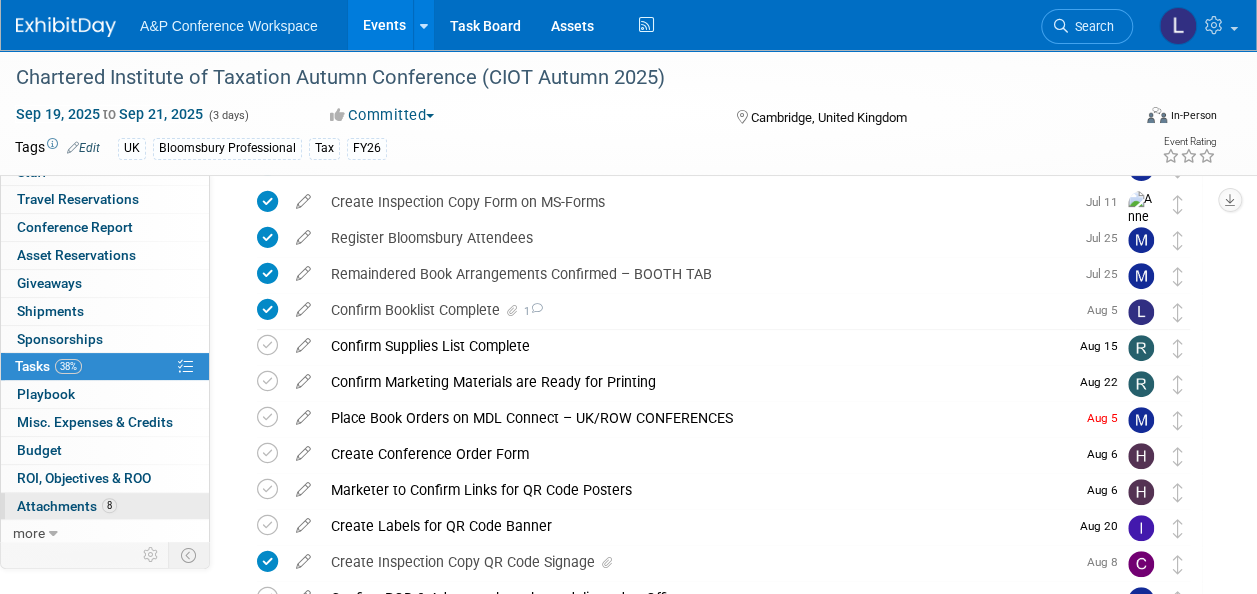 click on "Attachments 8" at bounding box center [67, 506] 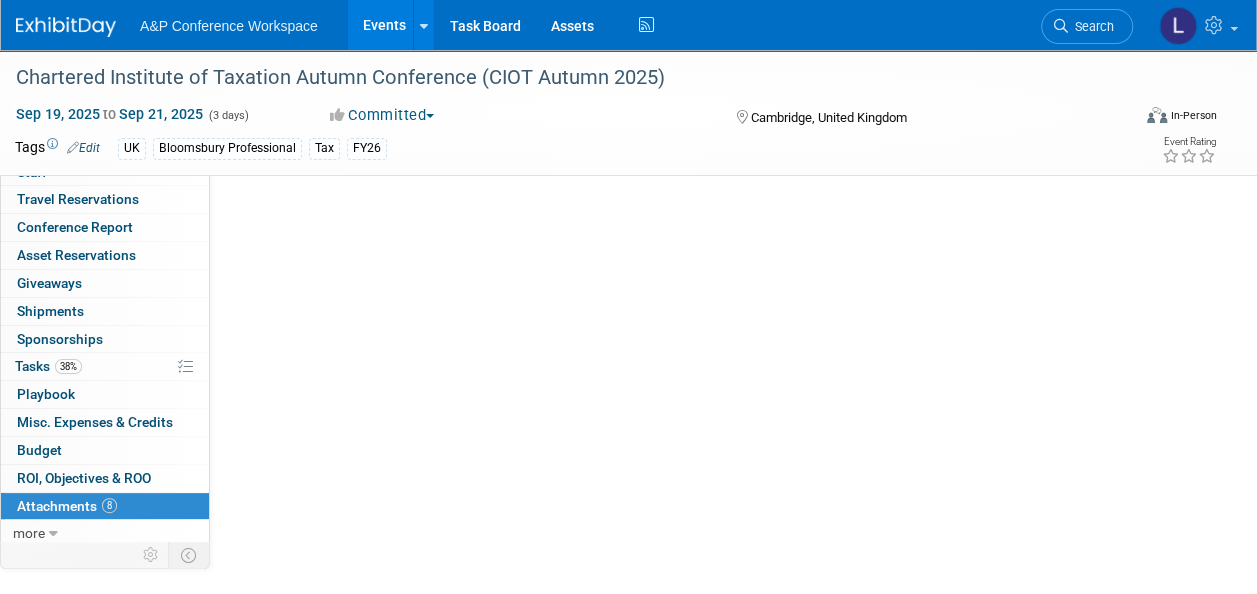 scroll, scrollTop: 0, scrollLeft: 0, axis: both 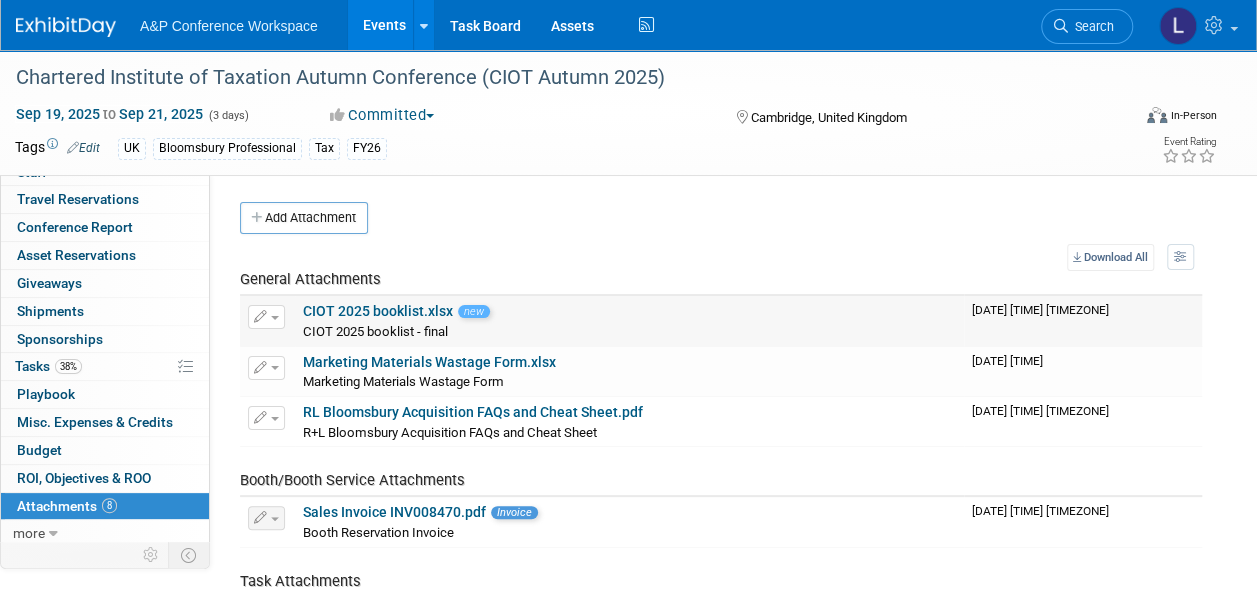 click on "CIOT 2025 booklist.xlsx
new" at bounding box center (629, 312) 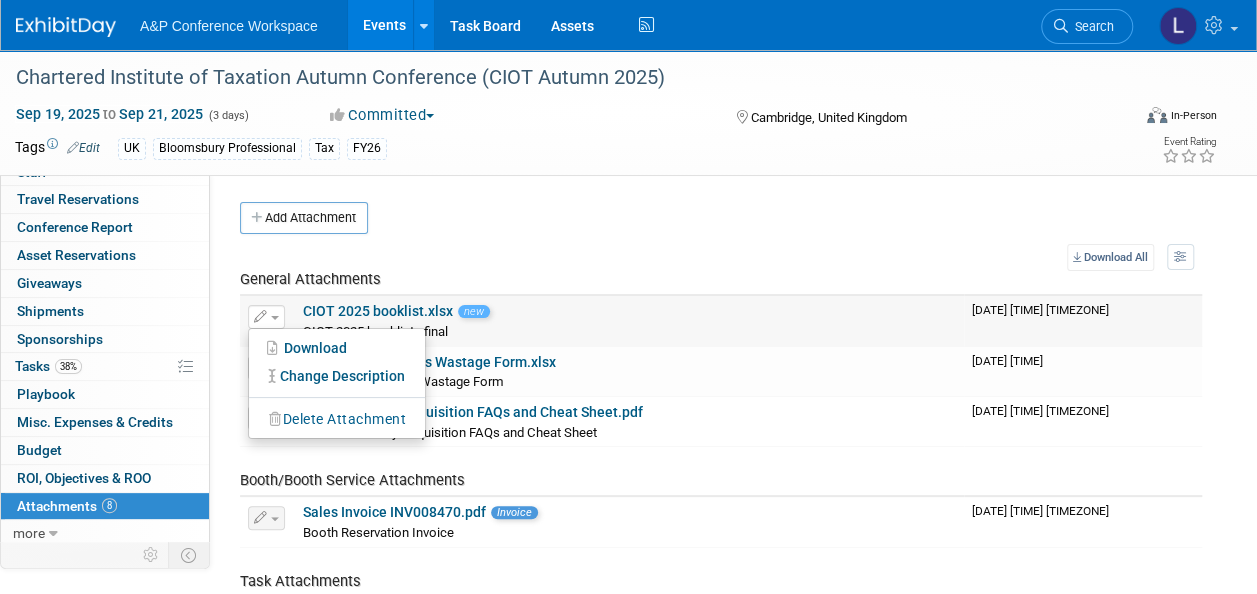 click on "Delete Attachment" at bounding box center [337, 419] 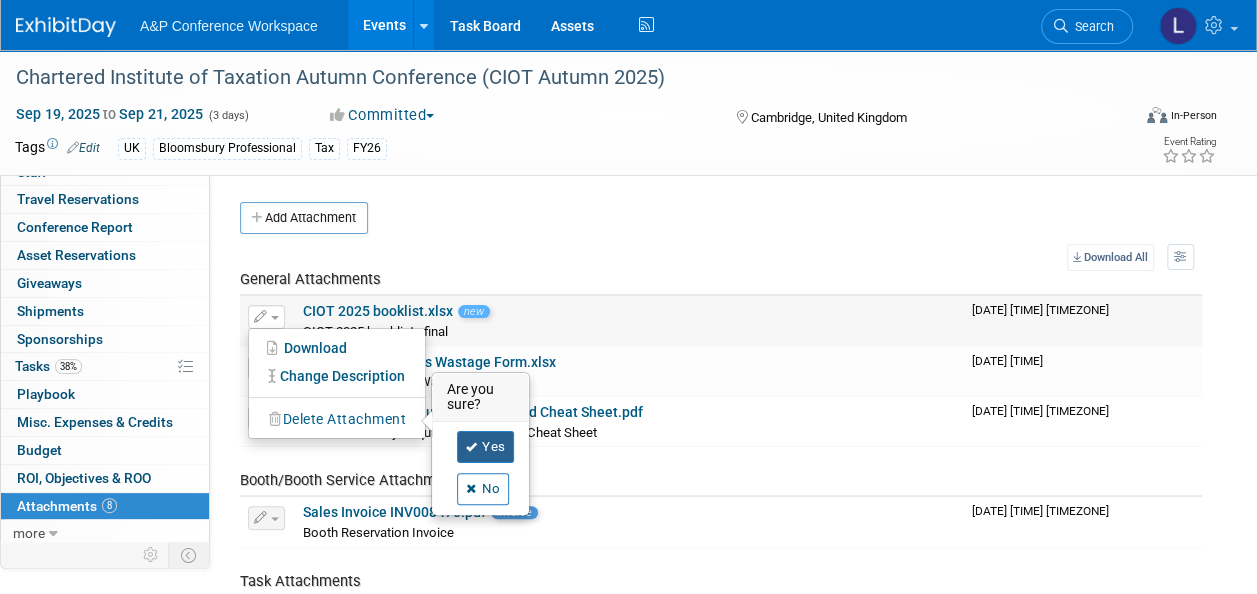 click on "Yes" at bounding box center (486, 447) 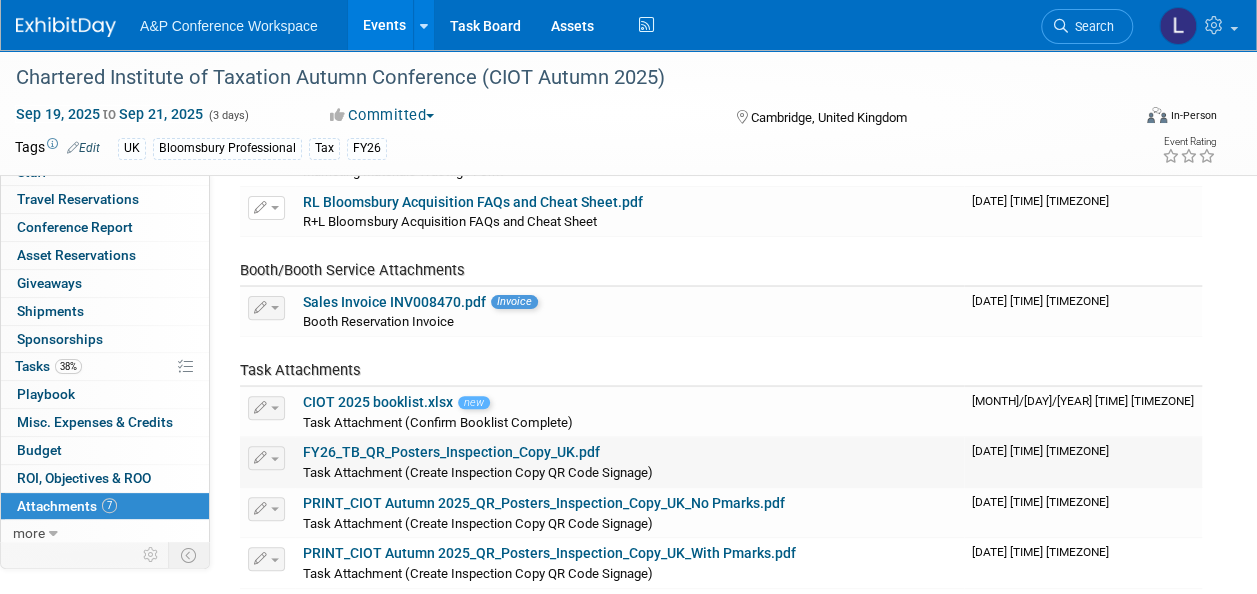 scroll, scrollTop: 200, scrollLeft: 0, axis: vertical 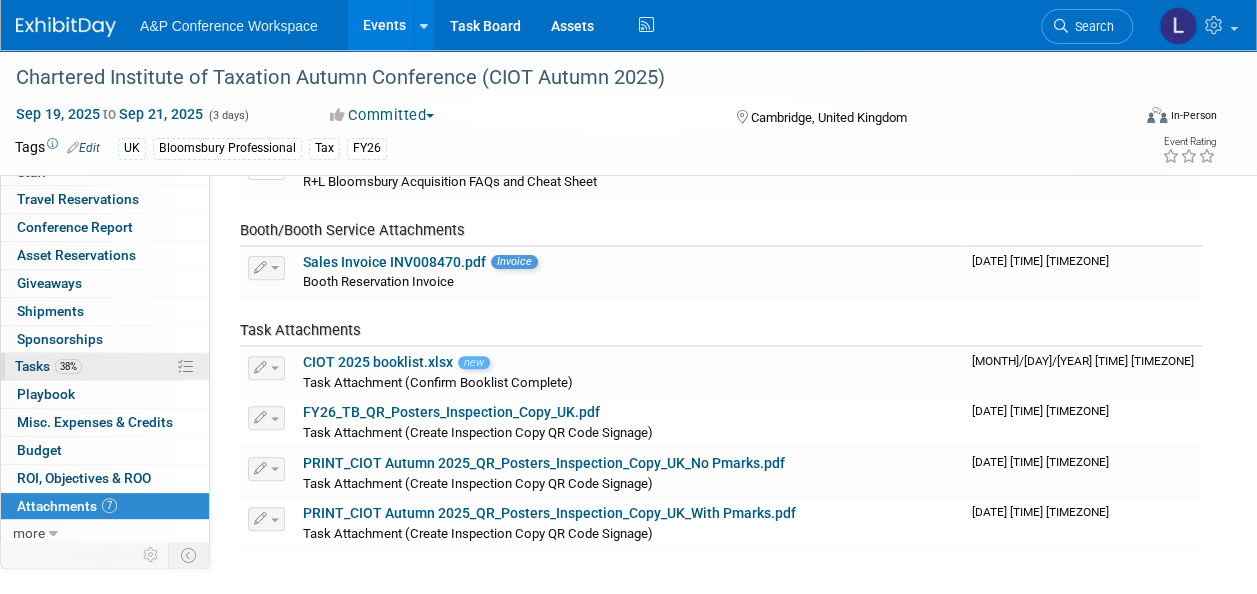 click on "Tasks 38%" at bounding box center [48, 366] 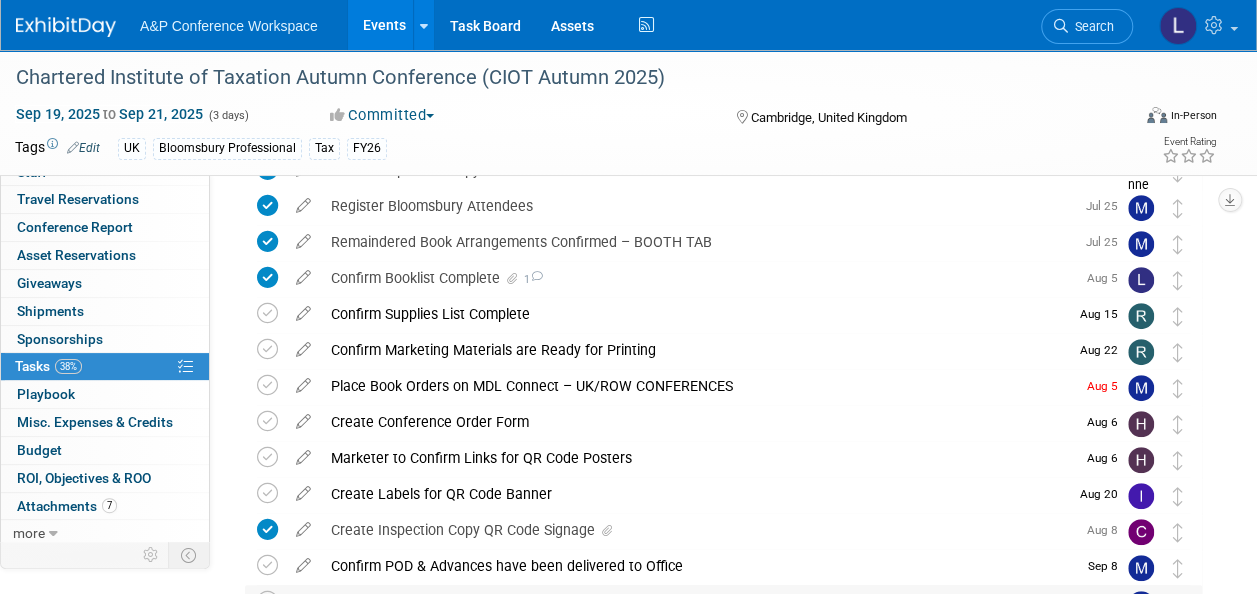 scroll, scrollTop: 200, scrollLeft: 0, axis: vertical 